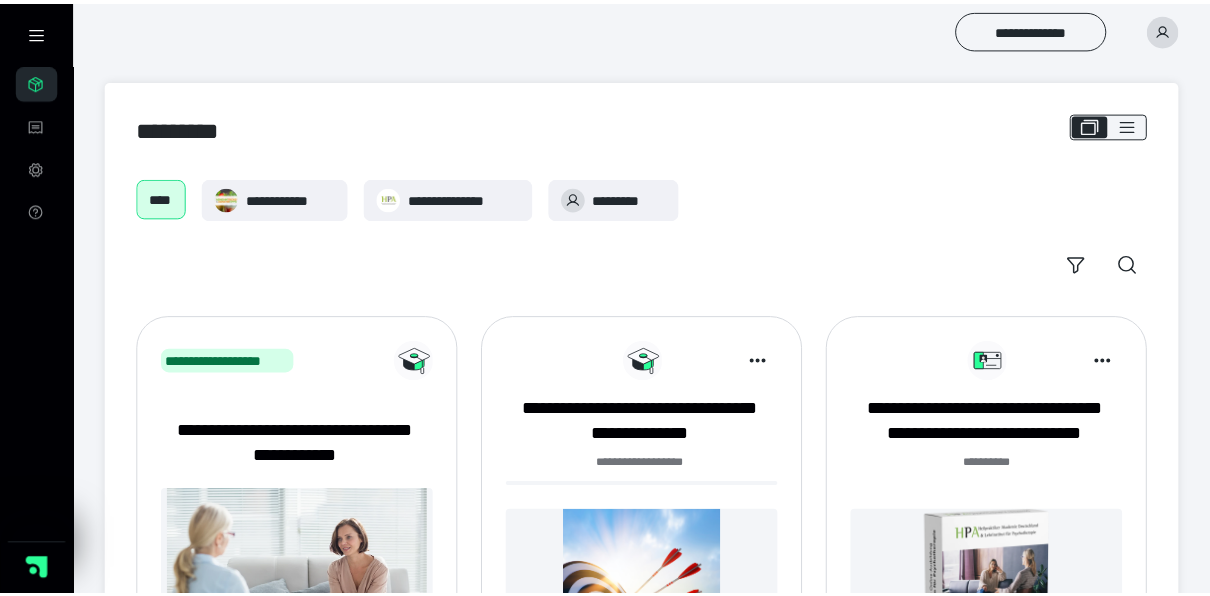 scroll, scrollTop: 54, scrollLeft: 0, axis: vertical 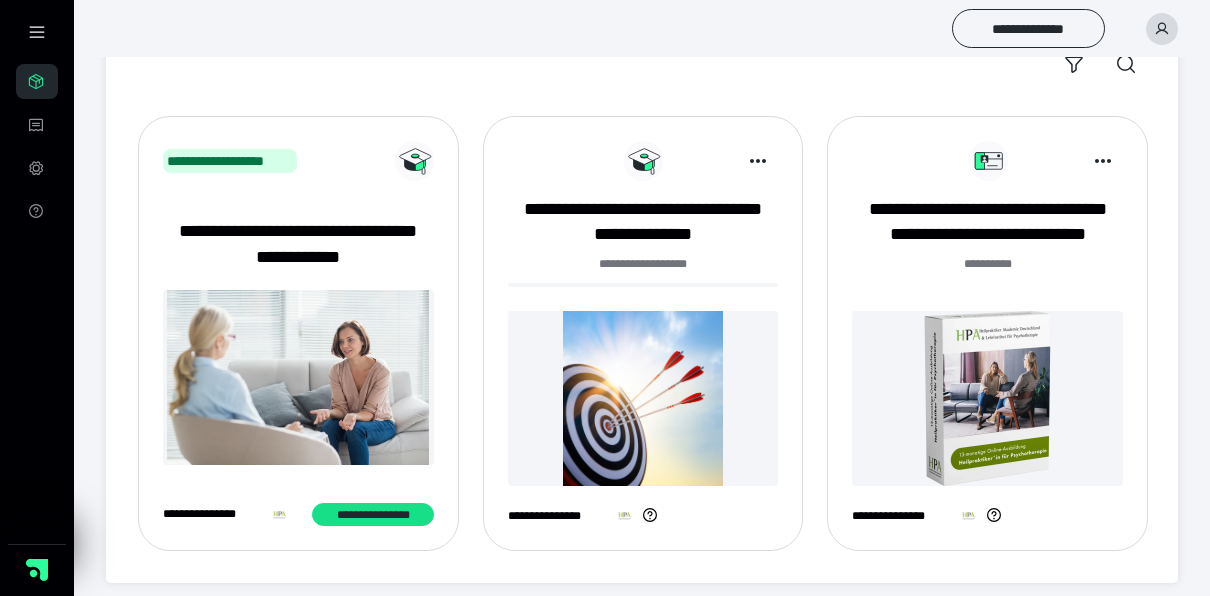 click at bounding box center [987, 398] 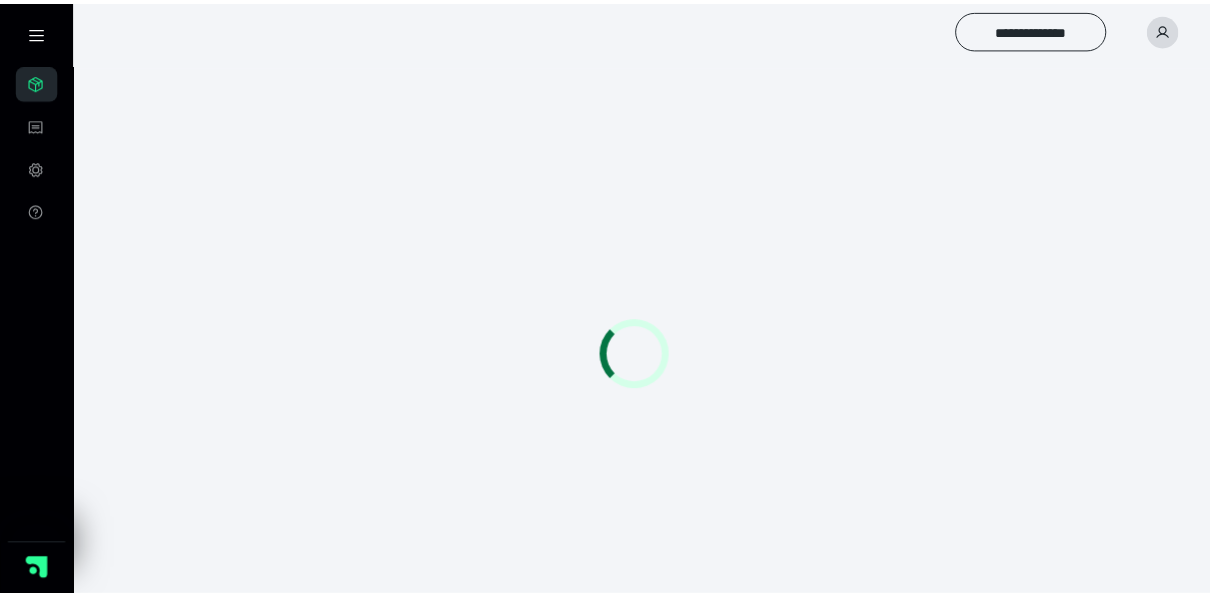 scroll, scrollTop: 0, scrollLeft: 0, axis: both 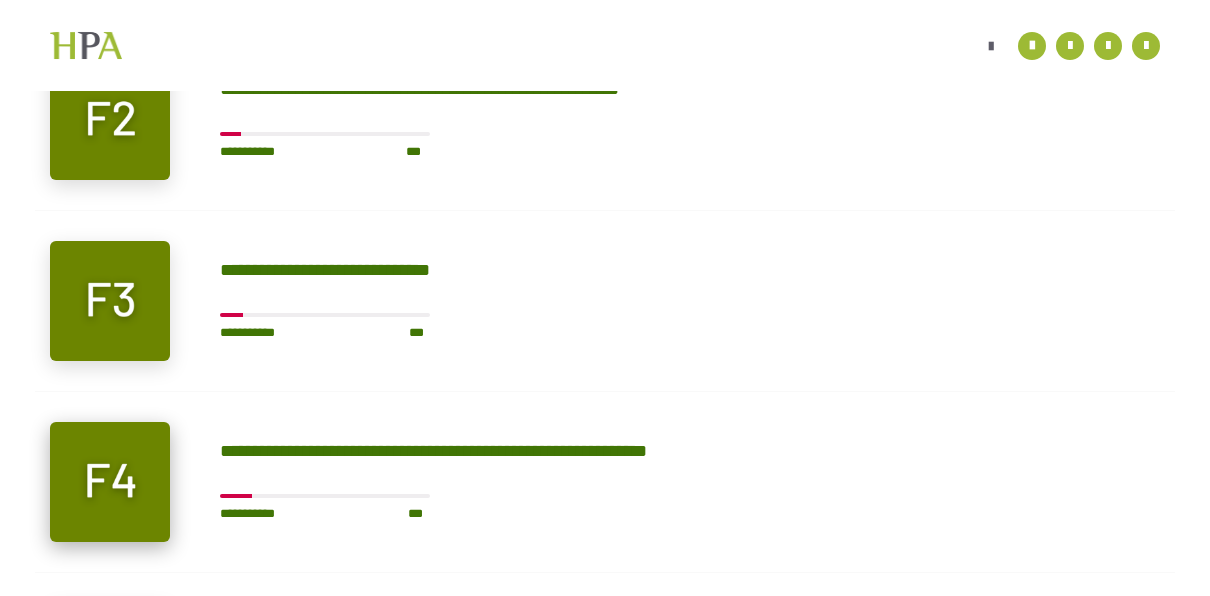 click at bounding box center (110, 482) 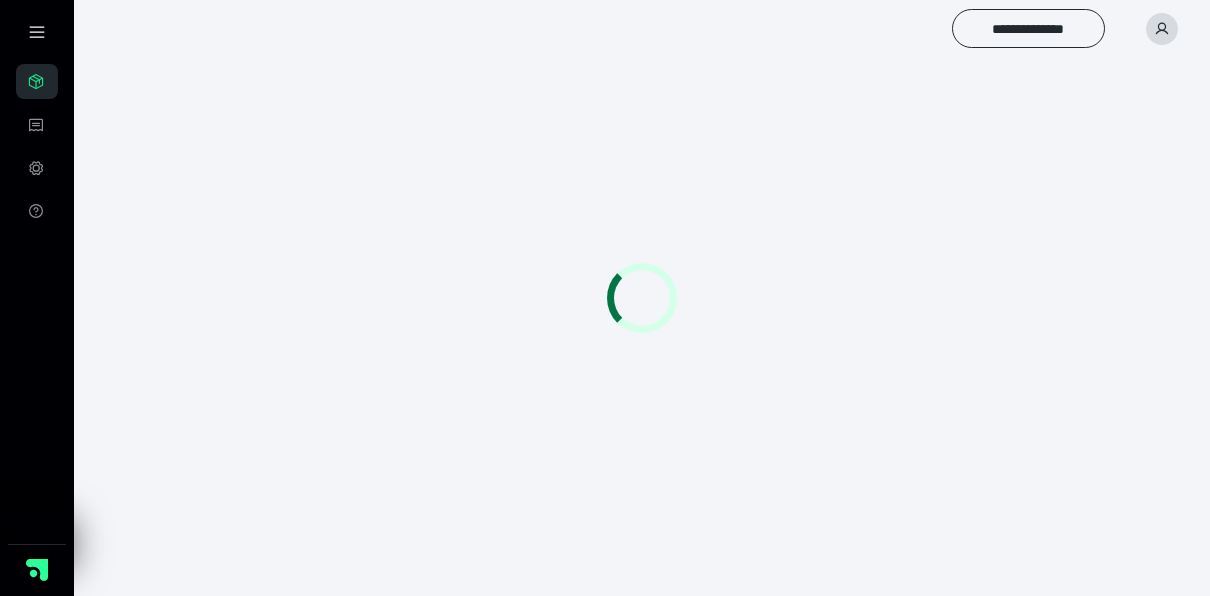 scroll, scrollTop: 56, scrollLeft: 0, axis: vertical 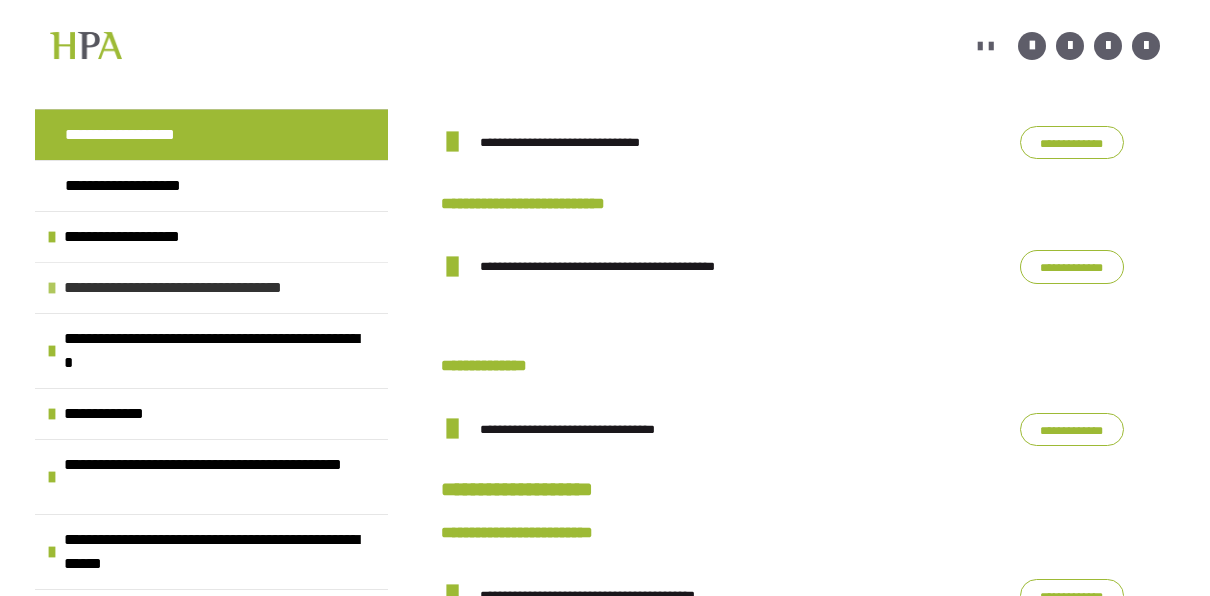 click at bounding box center (52, 288) 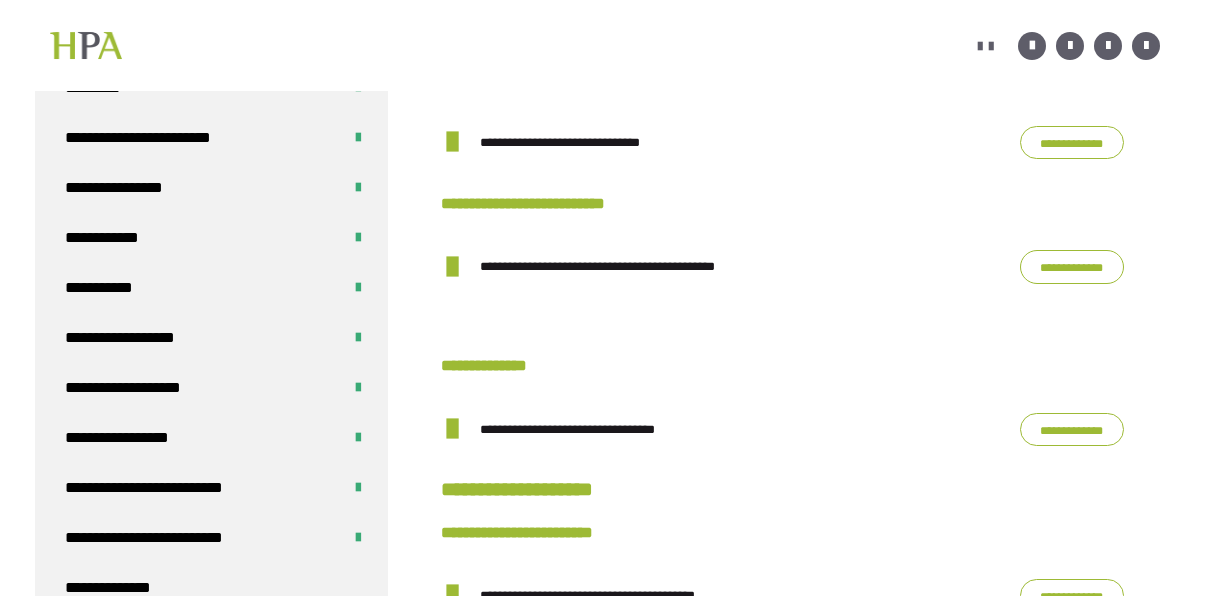scroll, scrollTop: 900, scrollLeft: 0, axis: vertical 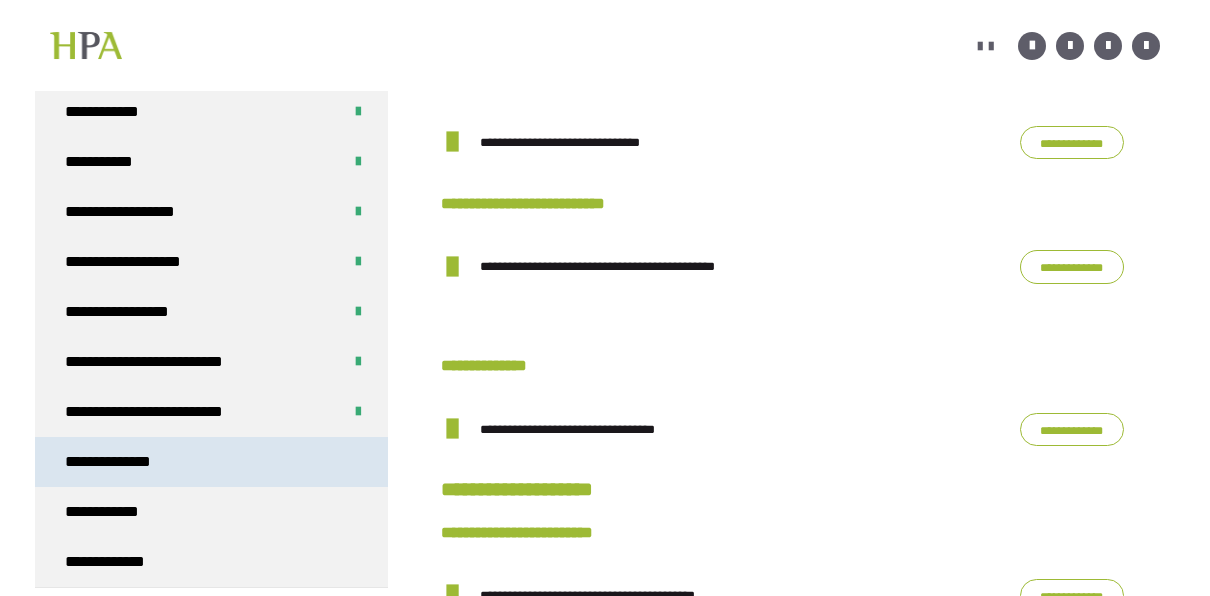 click on "**********" at bounding box center (118, 462) 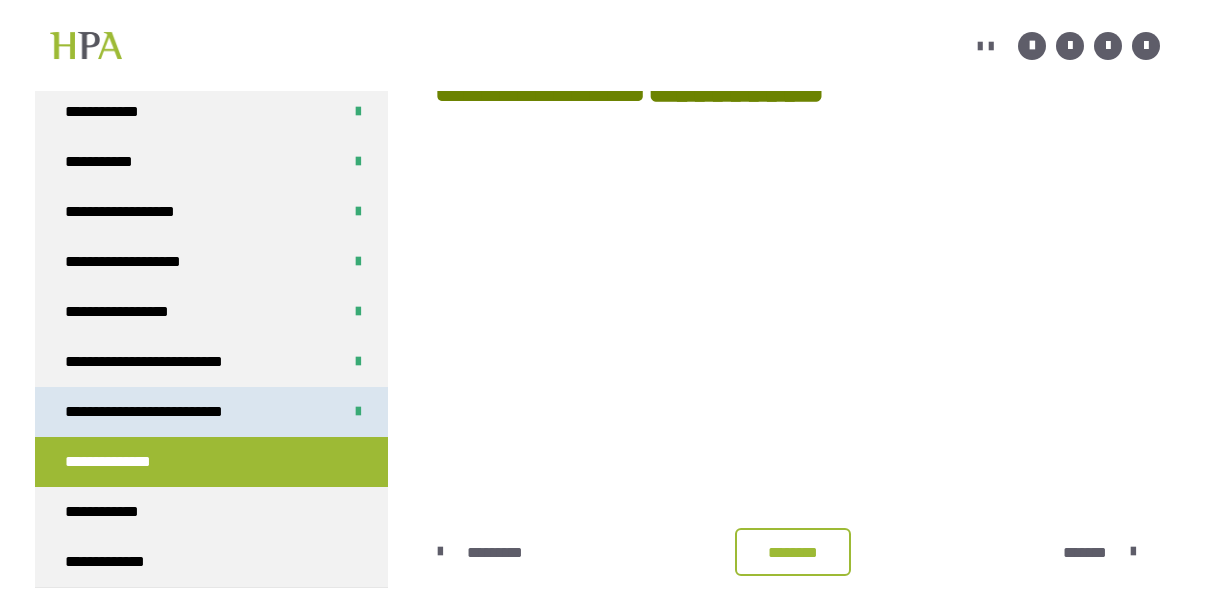 click on "**********" at bounding box center [175, 412] 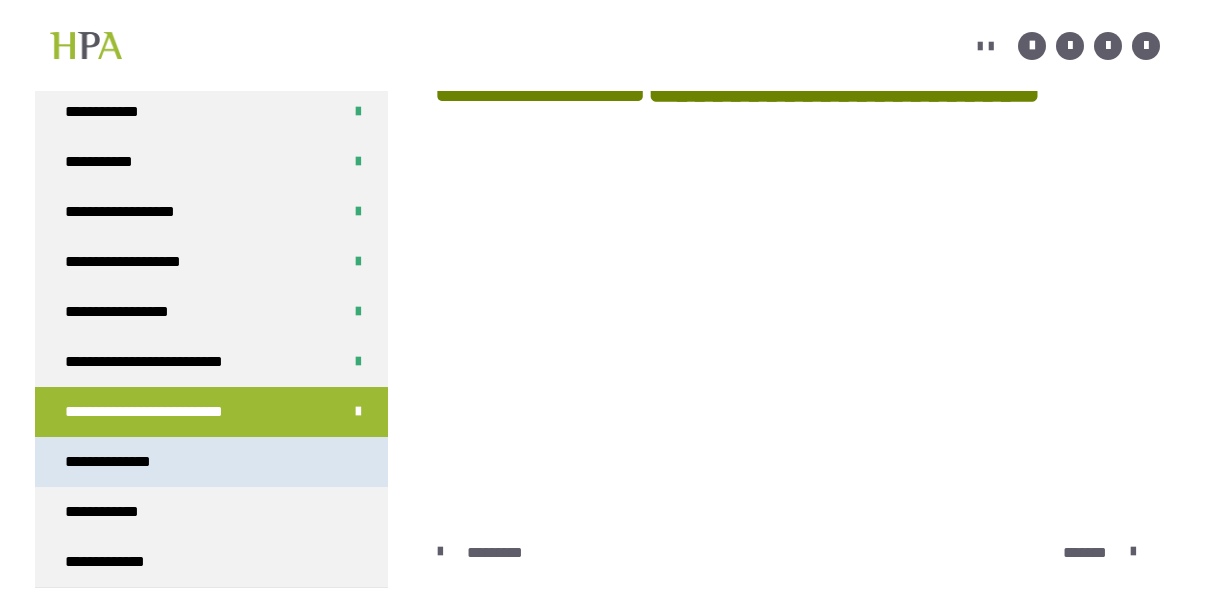 drag, startPoint x: 111, startPoint y: 456, endPoint x: 123, endPoint y: 454, distance: 12.165525 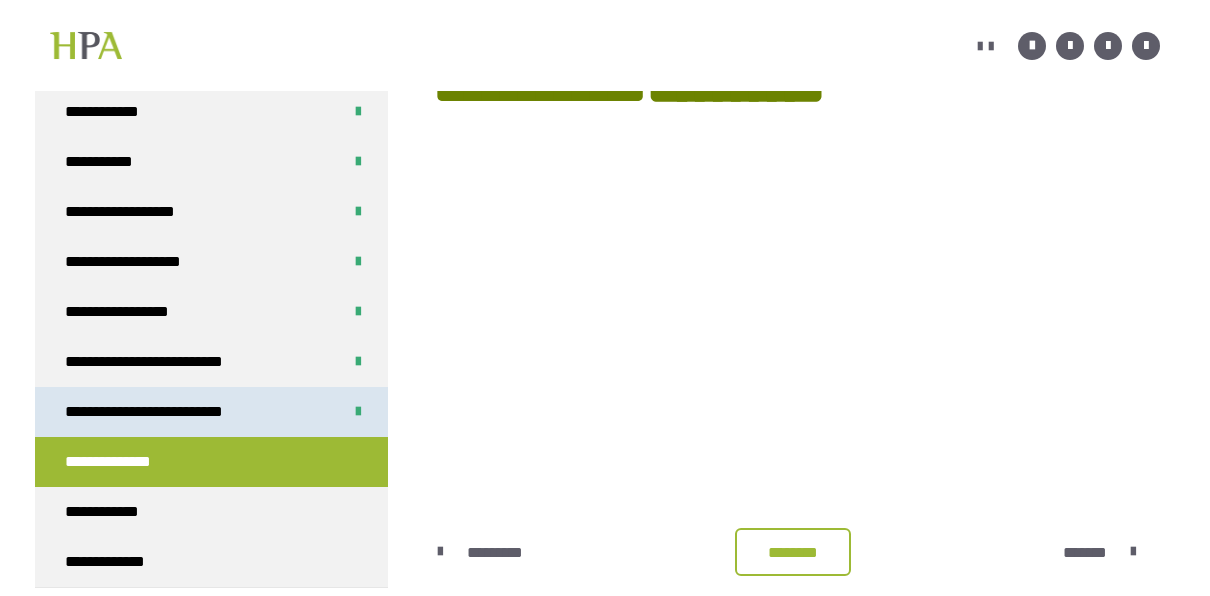 click on "**********" at bounding box center (175, 412) 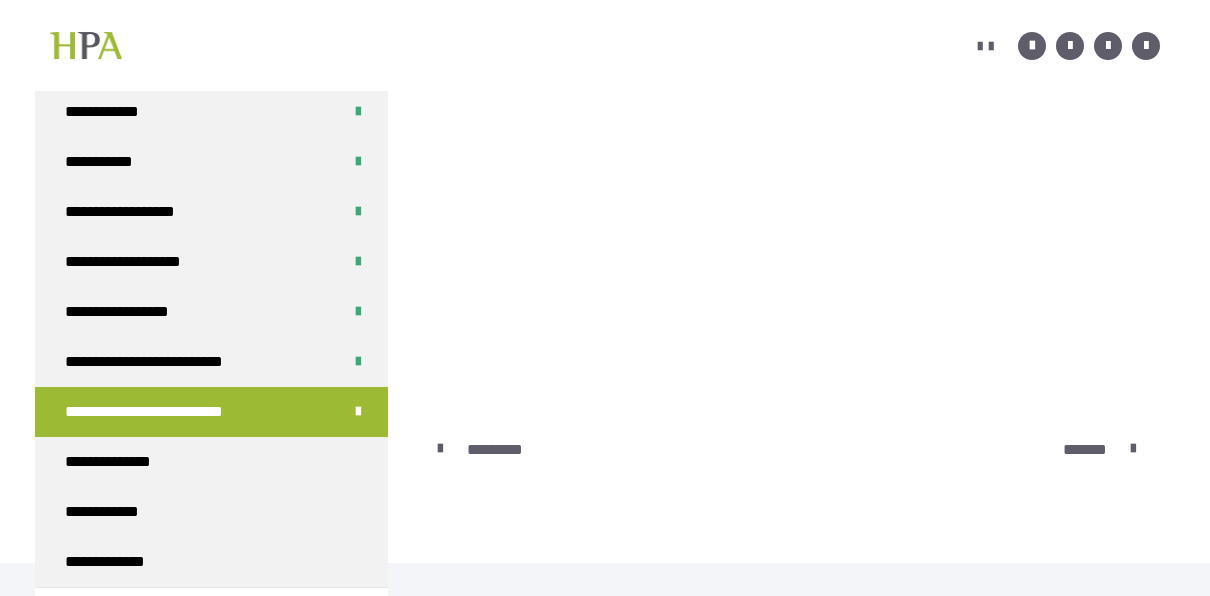 scroll, scrollTop: 468, scrollLeft: 0, axis: vertical 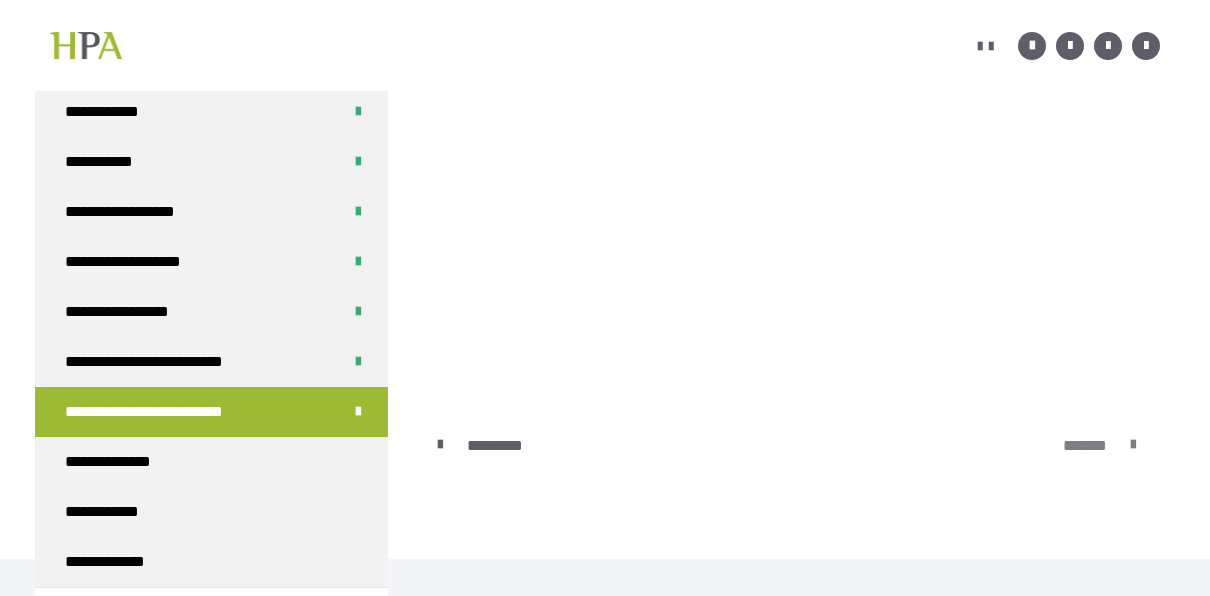 click on "*******" at bounding box center [1092, 445] 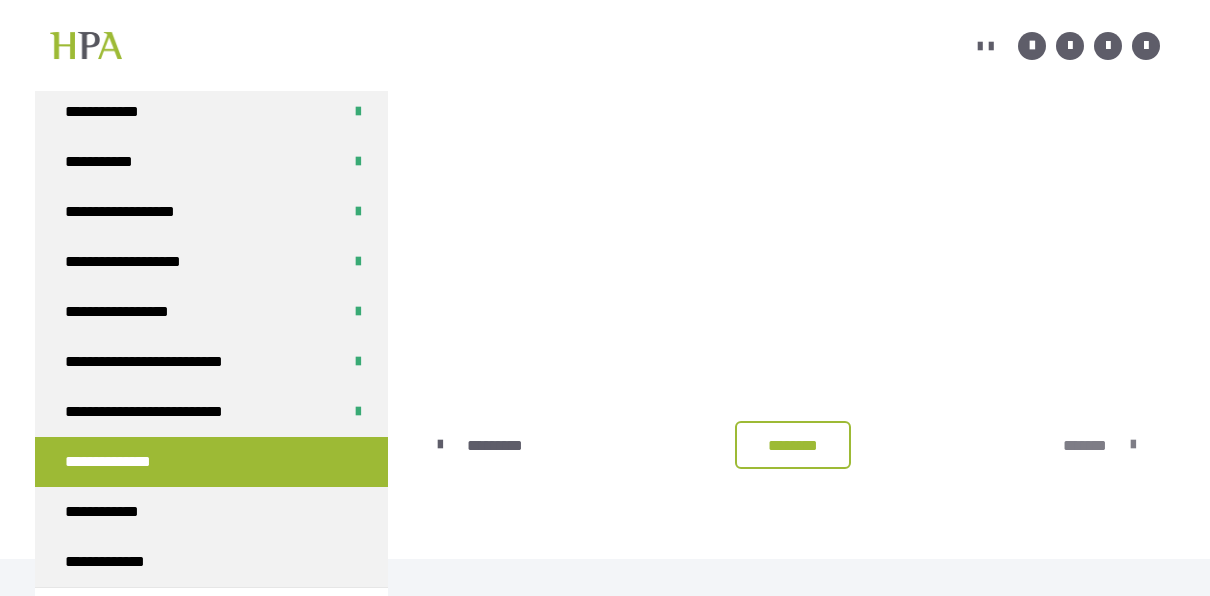 scroll, scrollTop: 431, scrollLeft: 0, axis: vertical 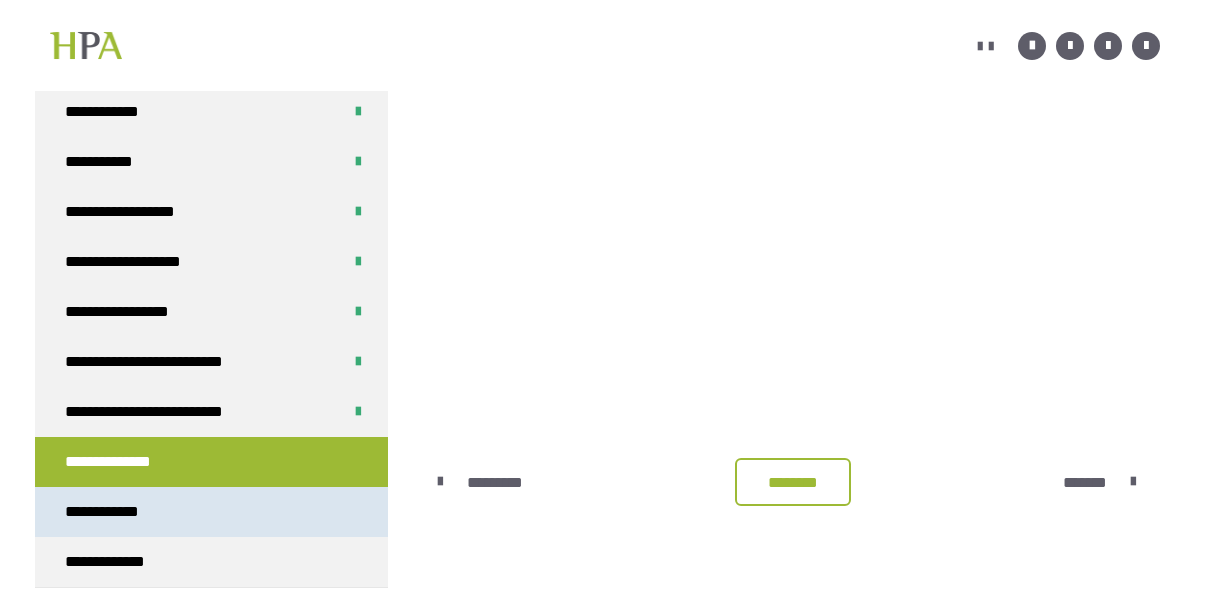 click on "**********" at bounding box center [115, 512] 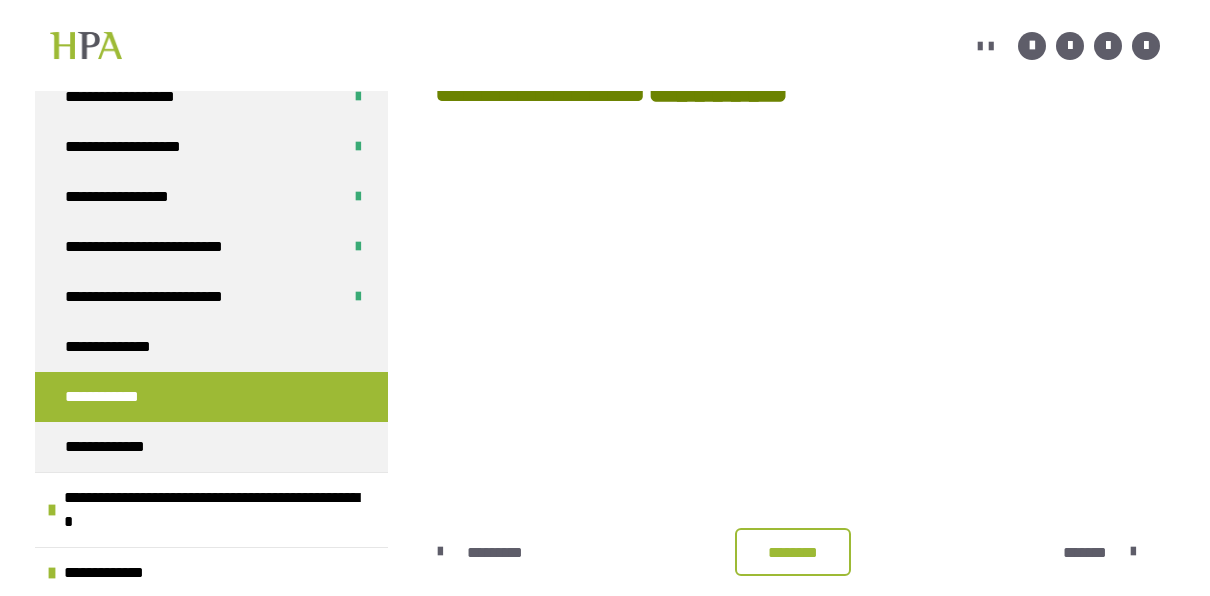 scroll, scrollTop: 1000, scrollLeft: 0, axis: vertical 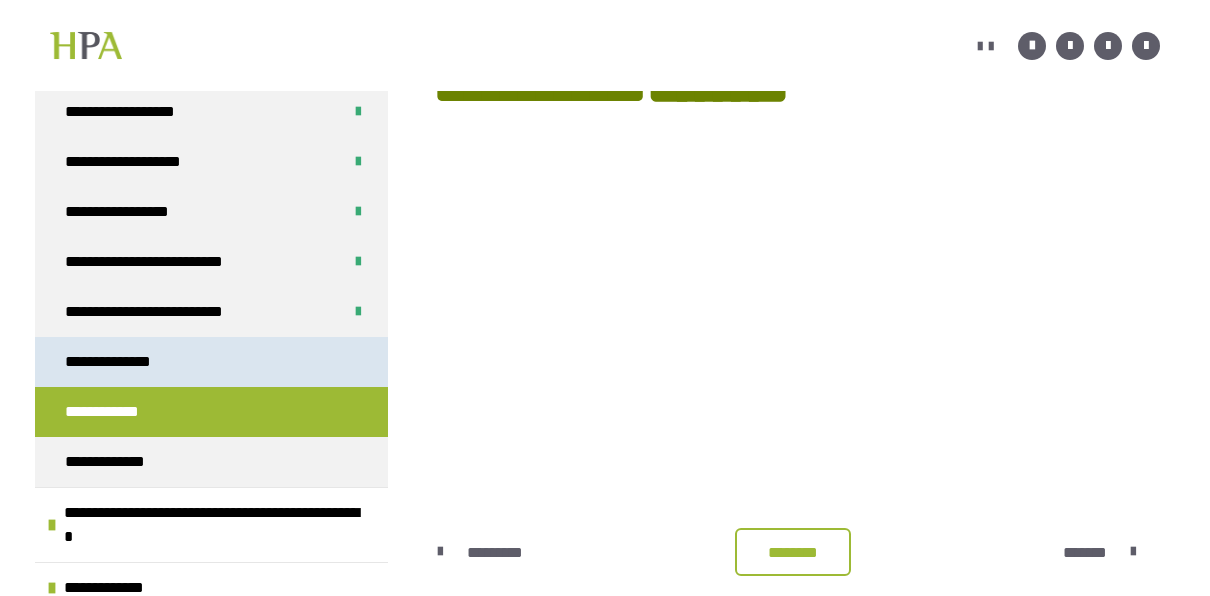 click on "**********" at bounding box center (118, 362) 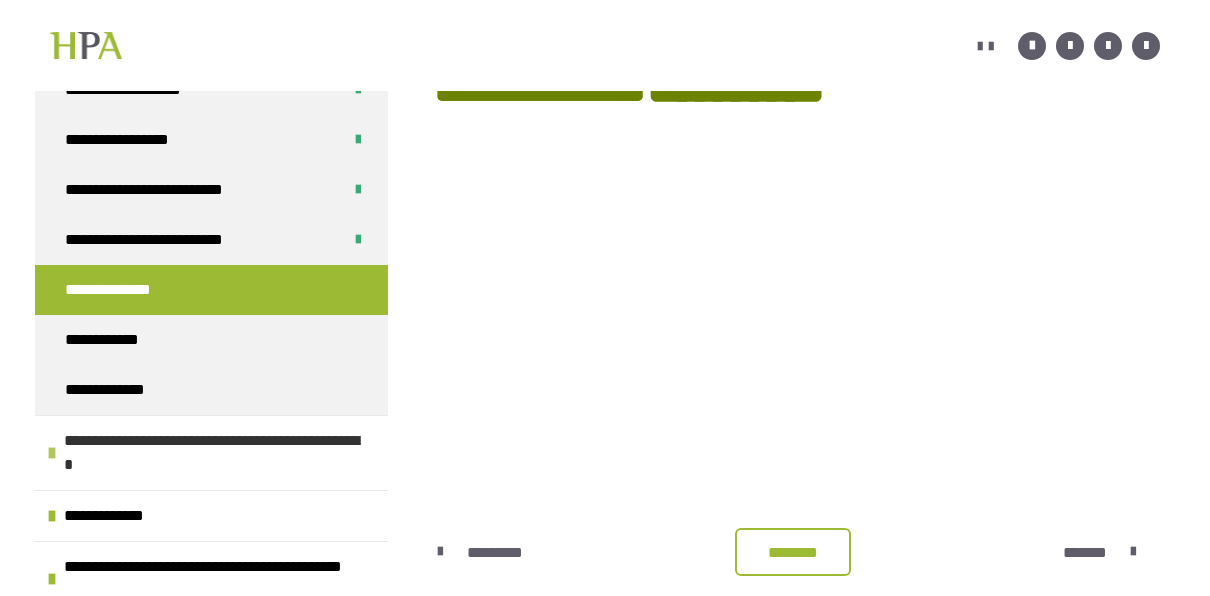 scroll, scrollTop: 1100, scrollLeft: 0, axis: vertical 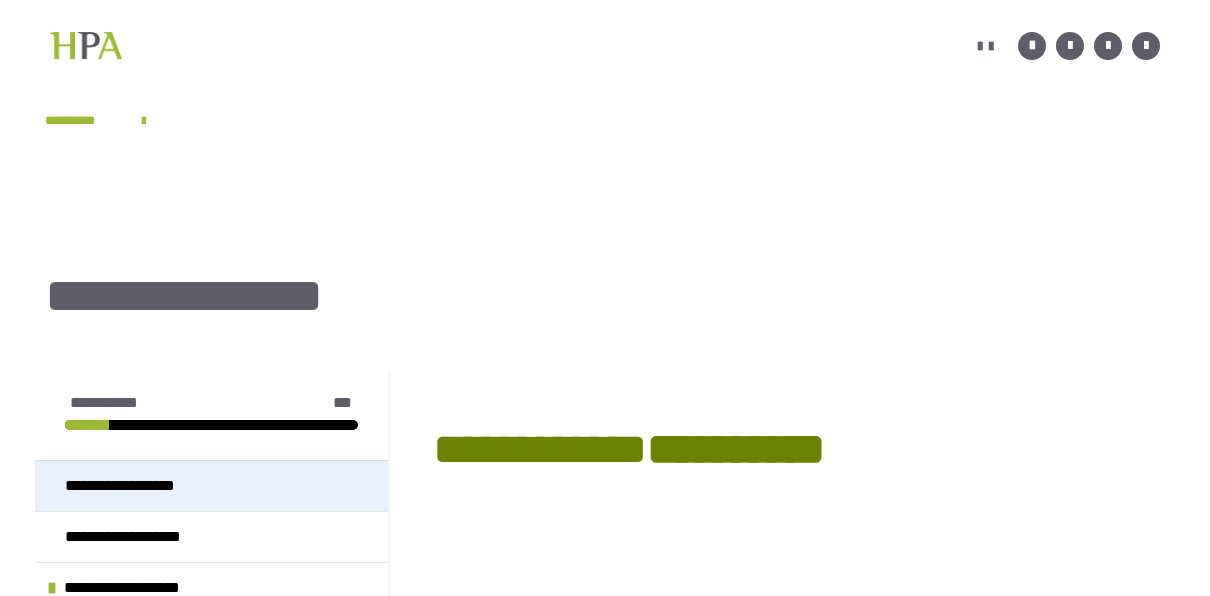 click on "**********" at bounding box center [135, 486] 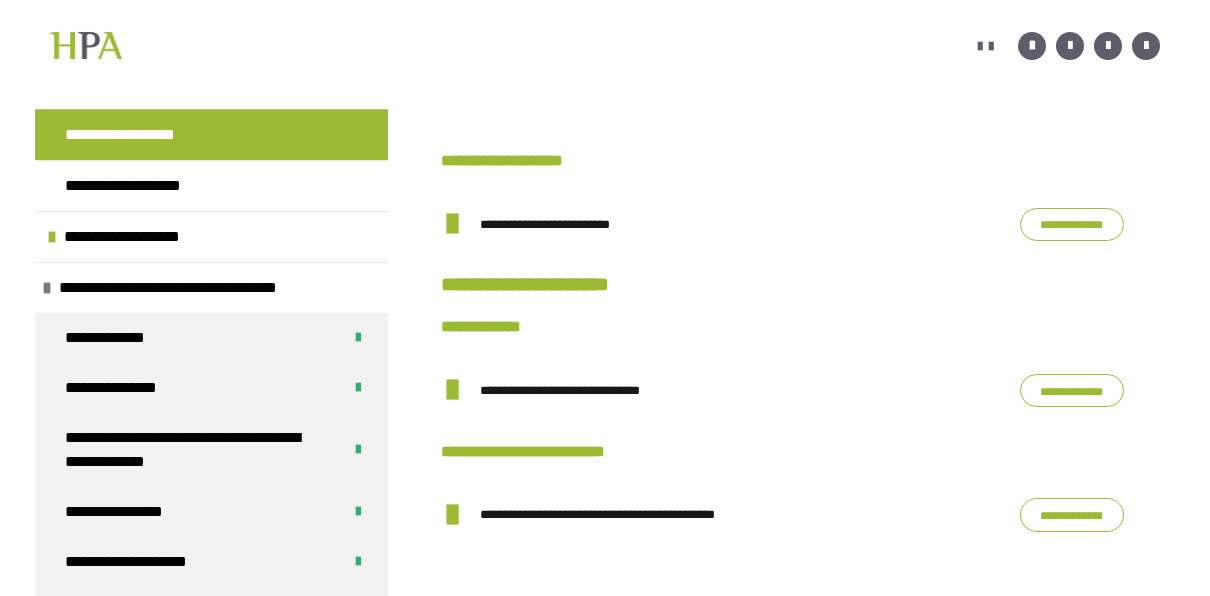 scroll, scrollTop: 1400, scrollLeft: 0, axis: vertical 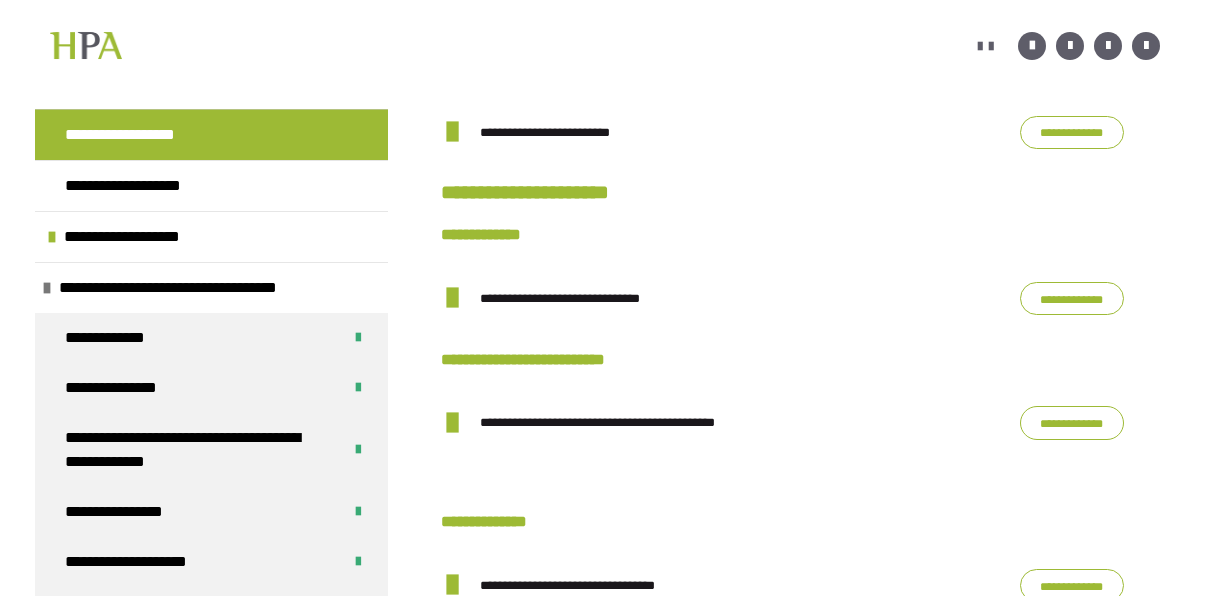 click on "**********" at bounding box center [1072, 298] 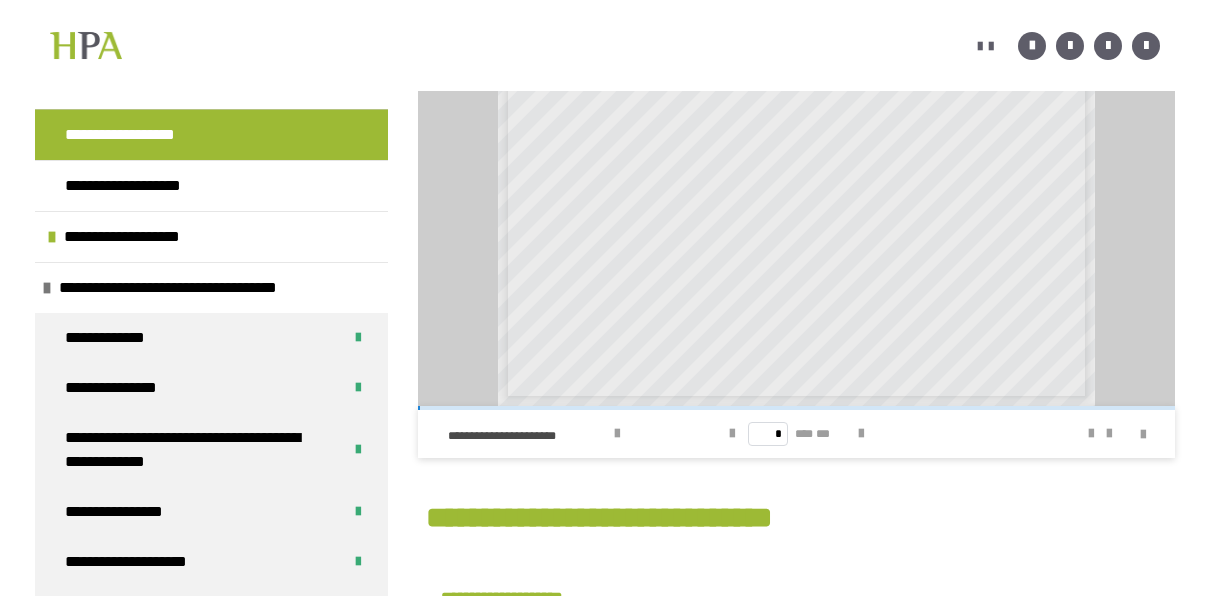 scroll, scrollTop: 800, scrollLeft: 0, axis: vertical 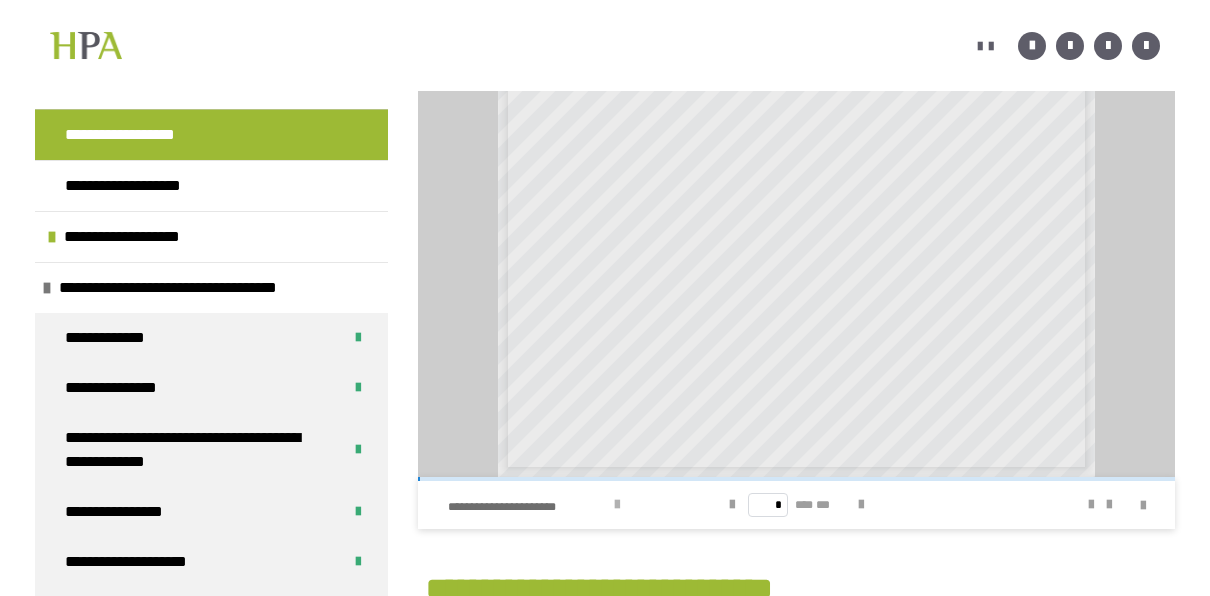 click on "**********" at bounding box center [528, 507] 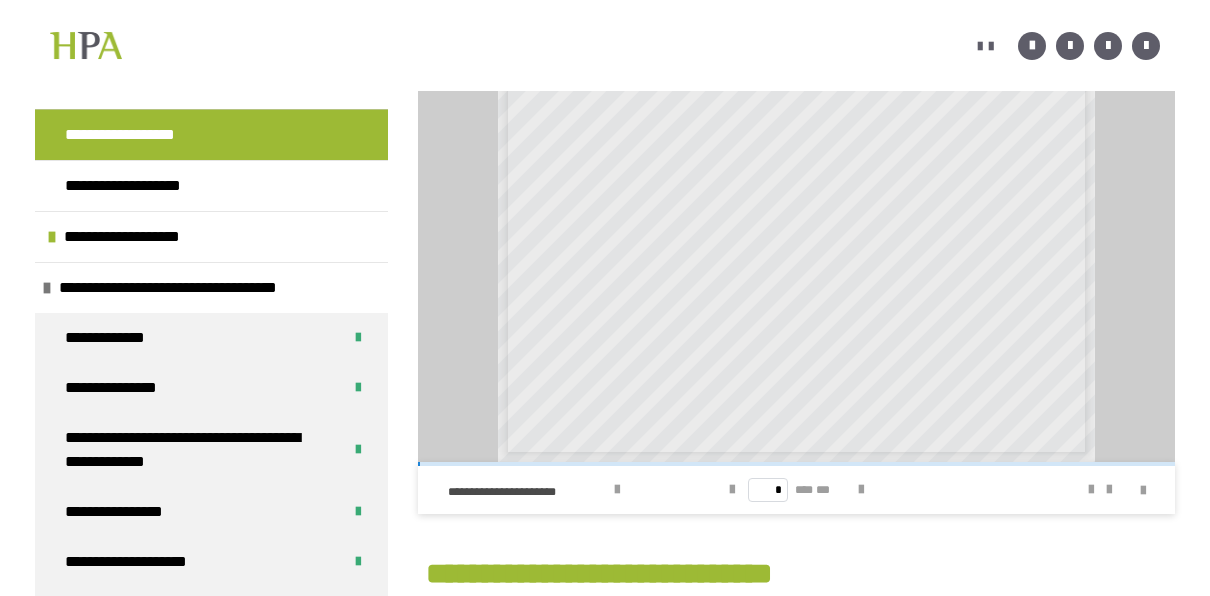scroll, scrollTop: 800, scrollLeft: 0, axis: vertical 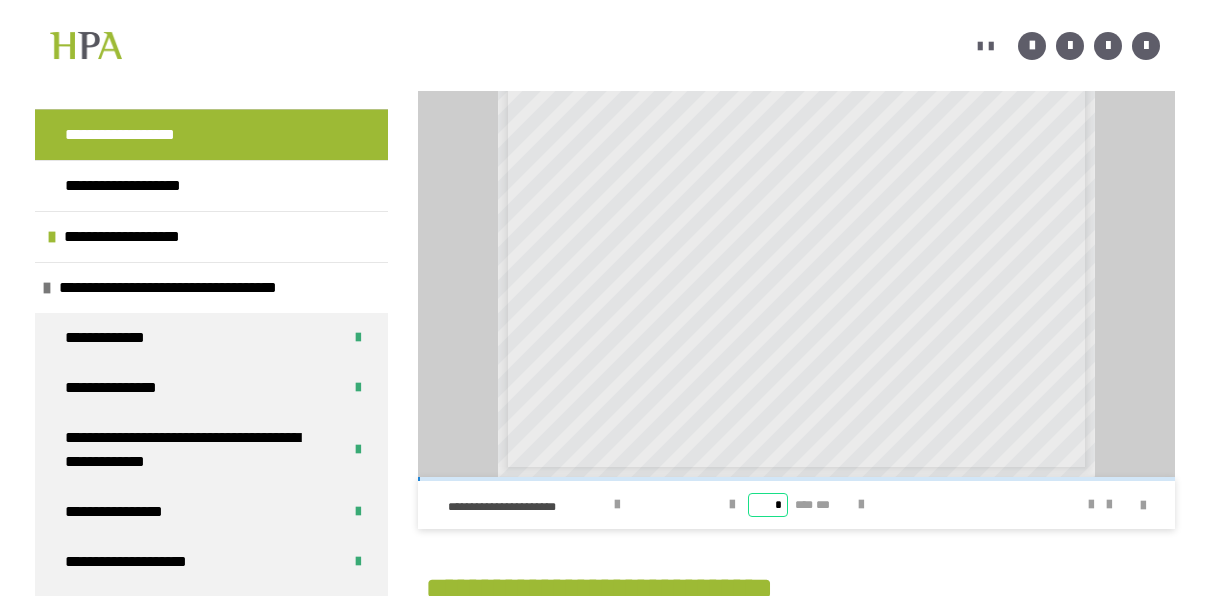click on "*" at bounding box center [768, 505] 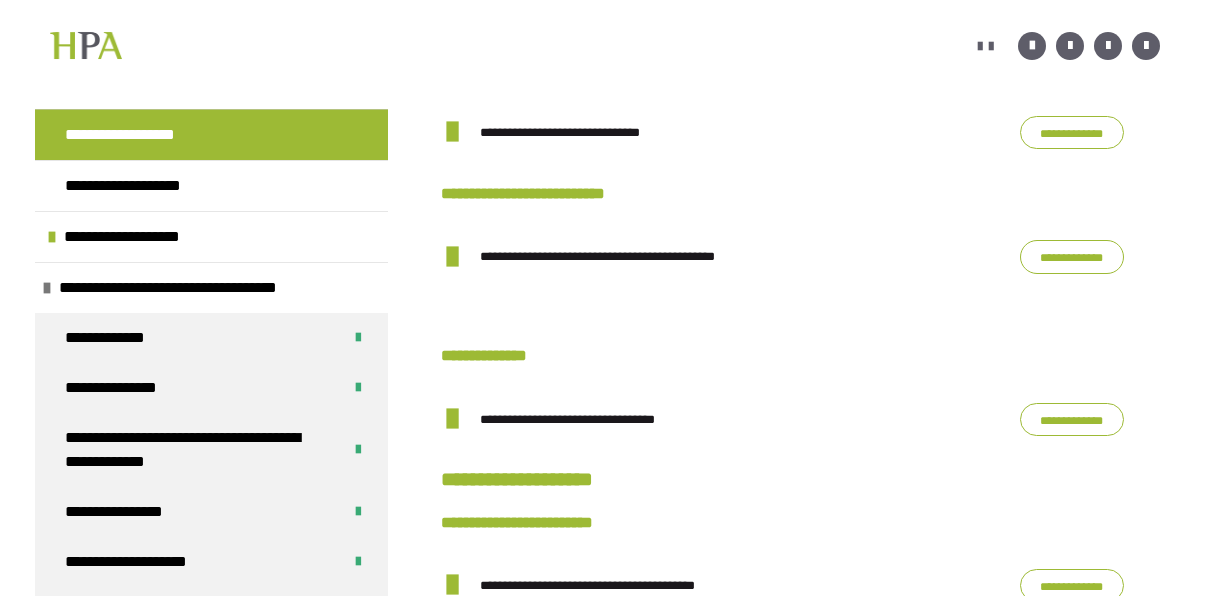 scroll, scrollTop: 1534, scrollLeft: 0, axis: vertical 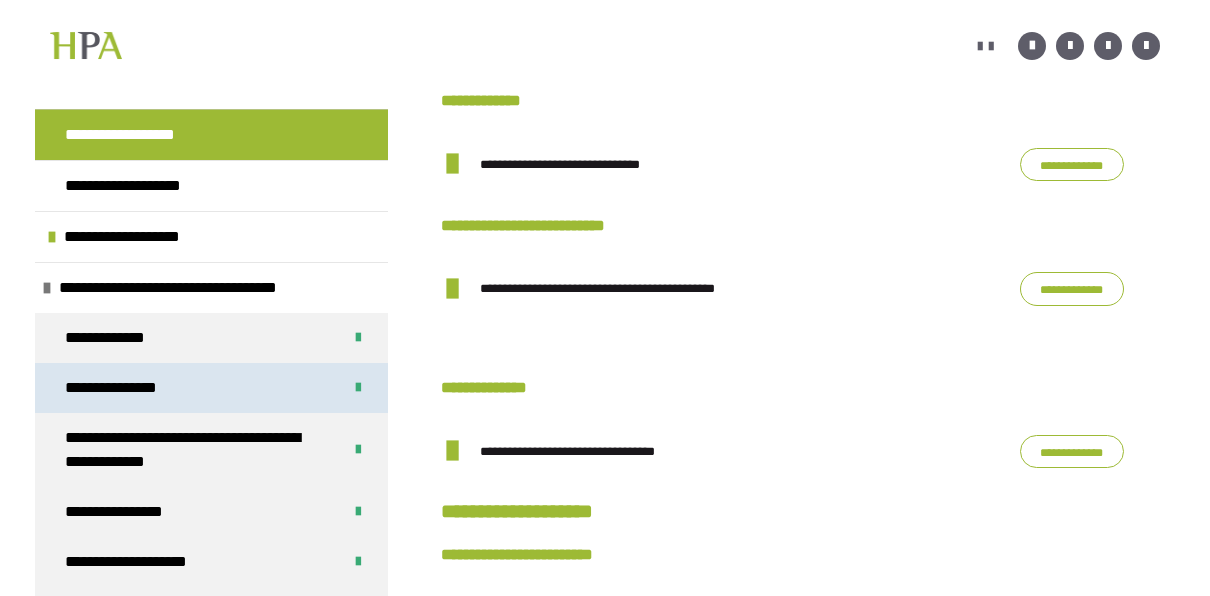 type on "***" 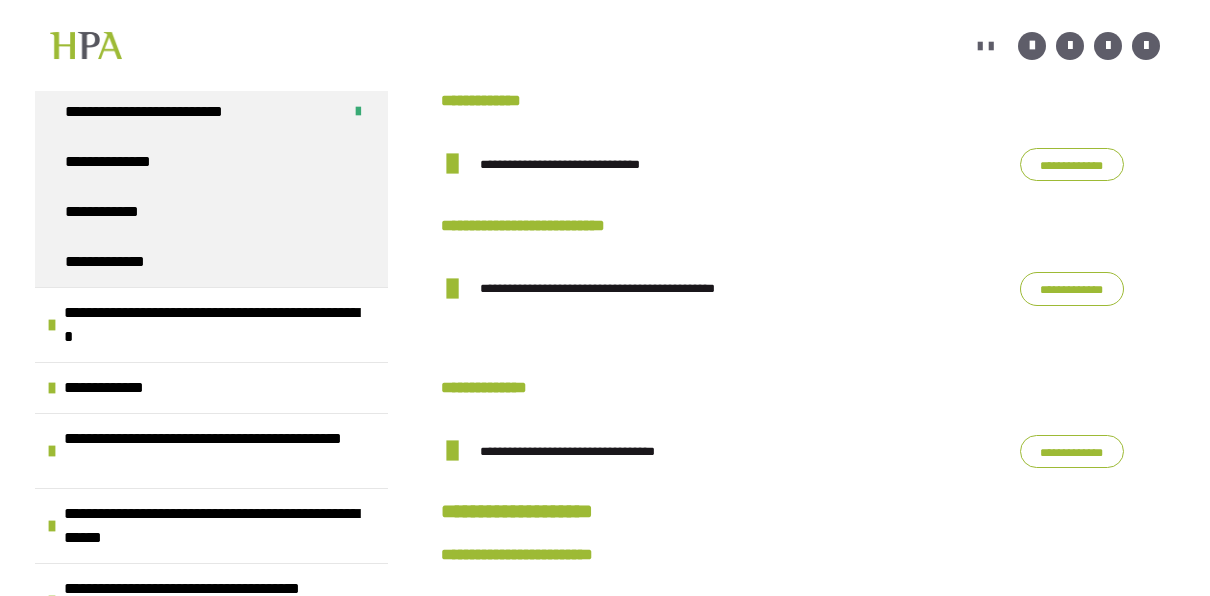 scroll, scrollTop: 1000, scrollLeft: 0, axis: vertical 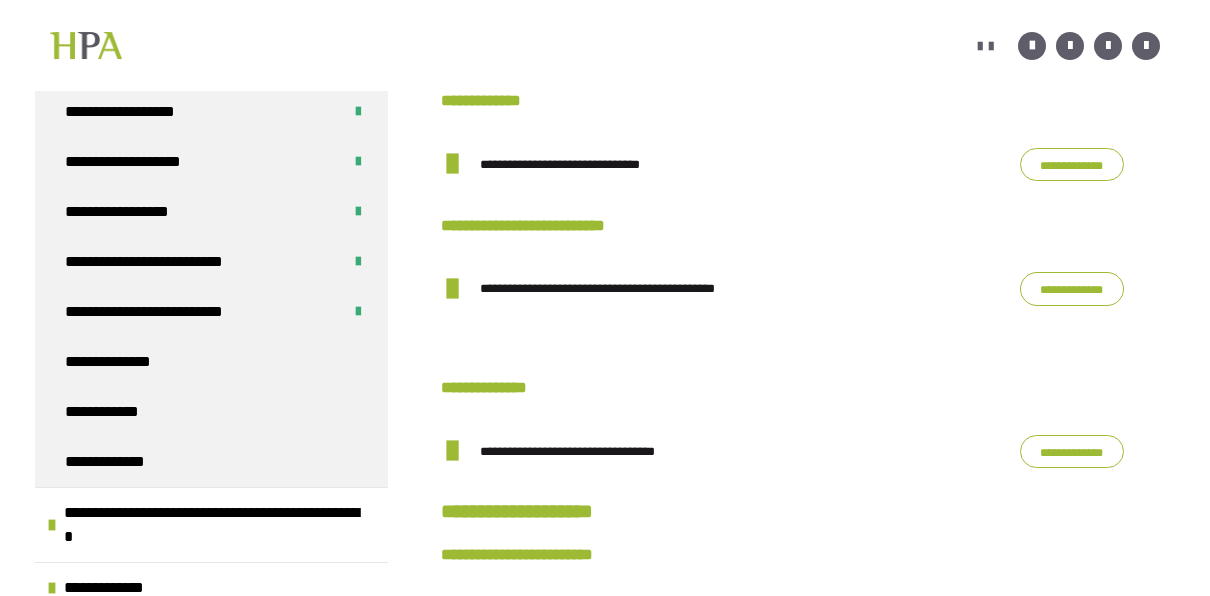 click on "**********" at bounding box center [118, 362] 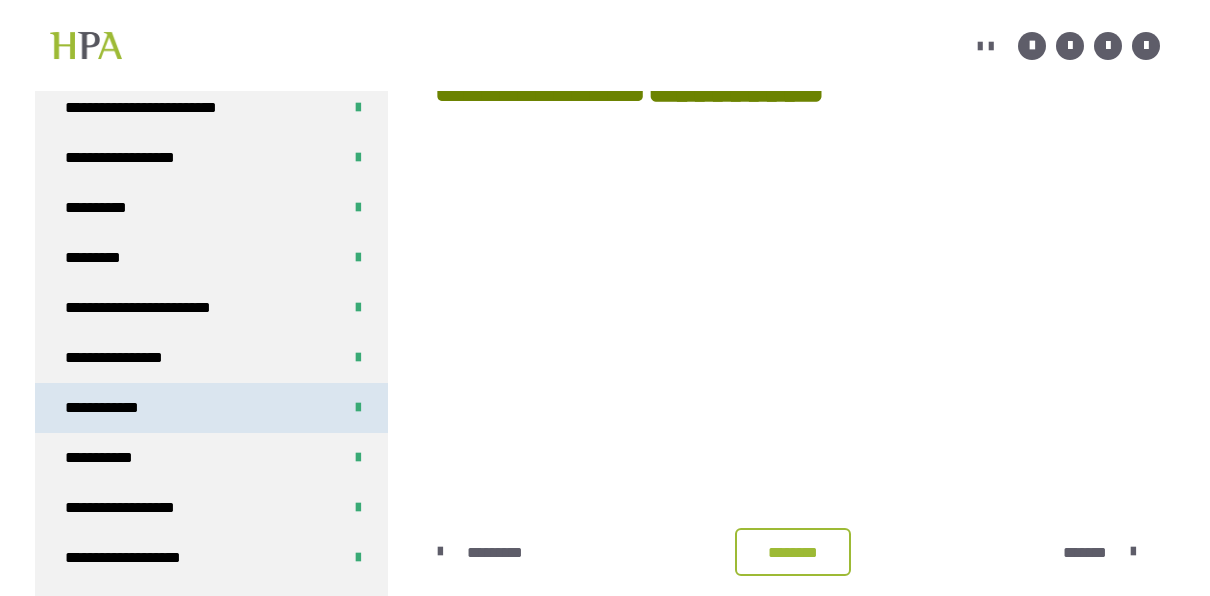 scroll, scrollTop: 607, scrollLeft: 0, axis: vertical 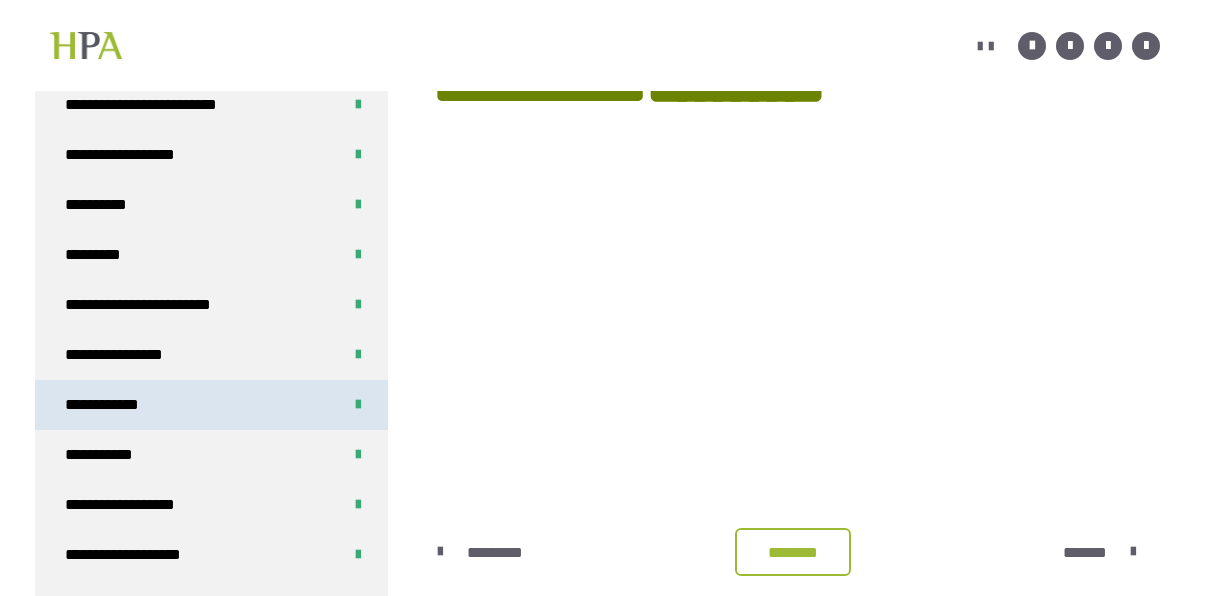 click on "**********" at bounding box center [114, 405] 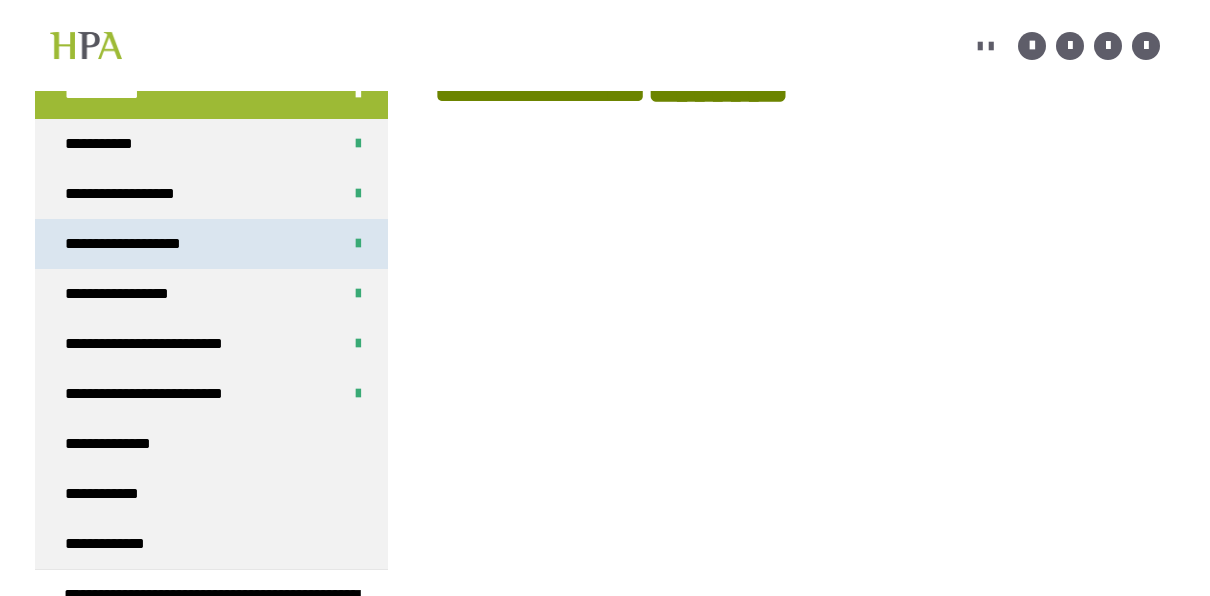 scroll, scrollTop: 1007, scrollLeft: 0, axis: vertical 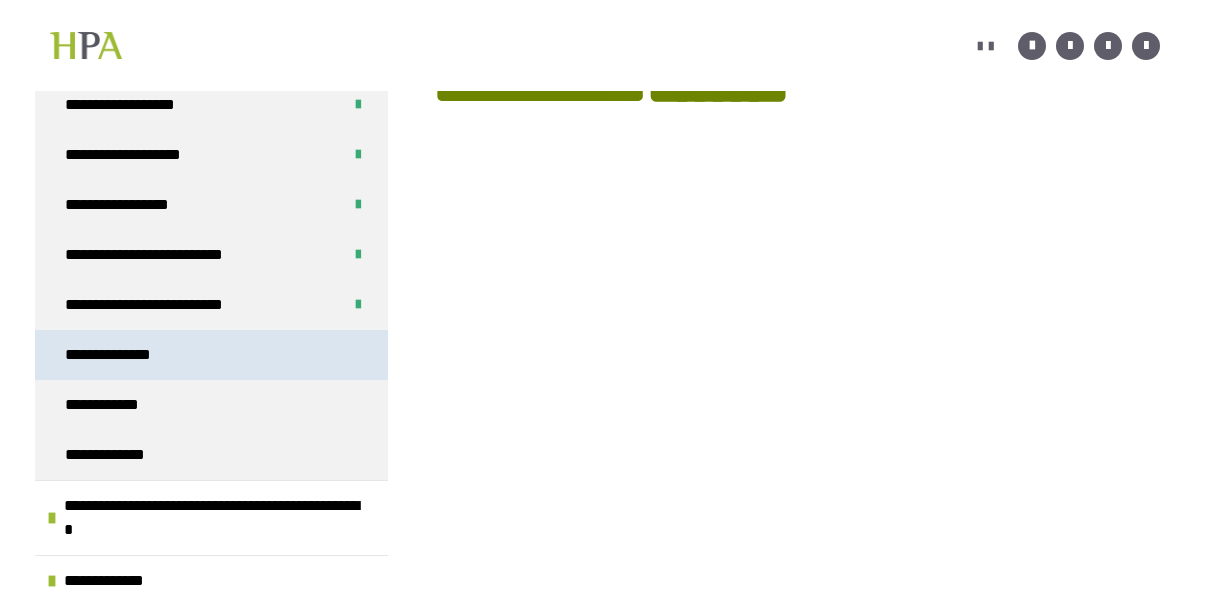 click on "**********" at bounding box center [118, 355] 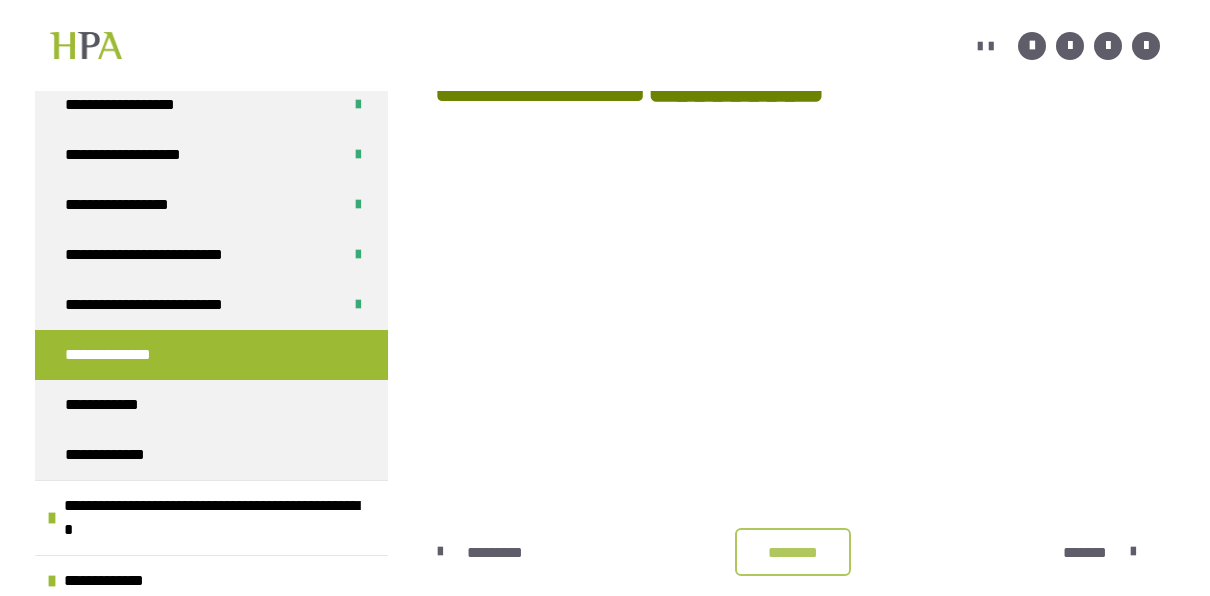 click on "********" at bounding box center [793, 553] 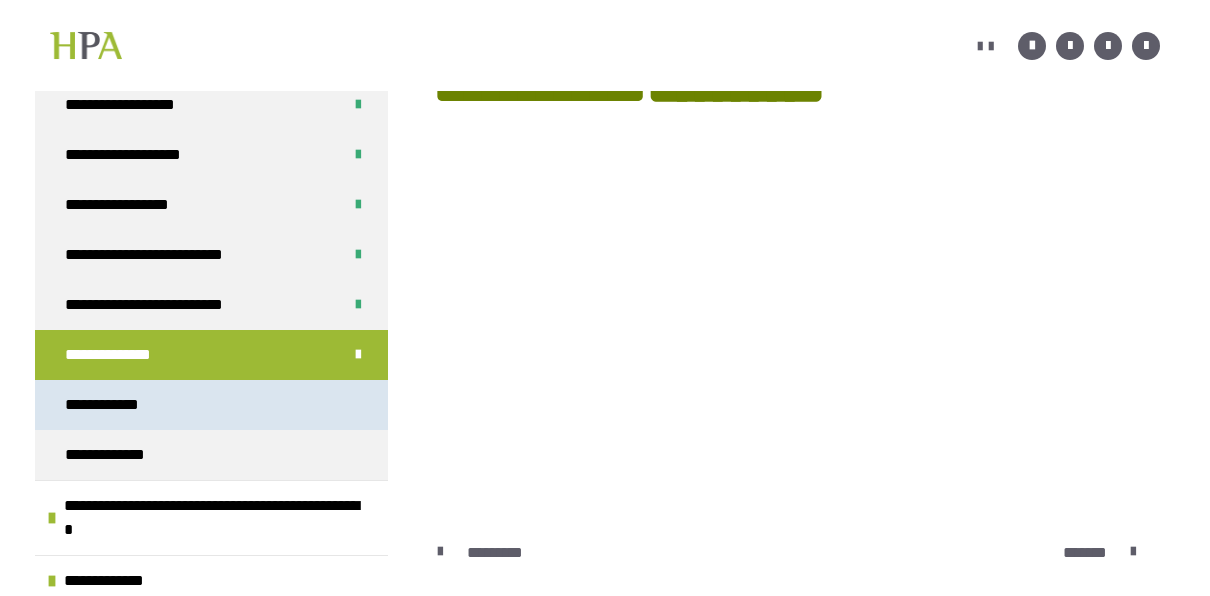 click on "**********" at bounding box center [115, 405] 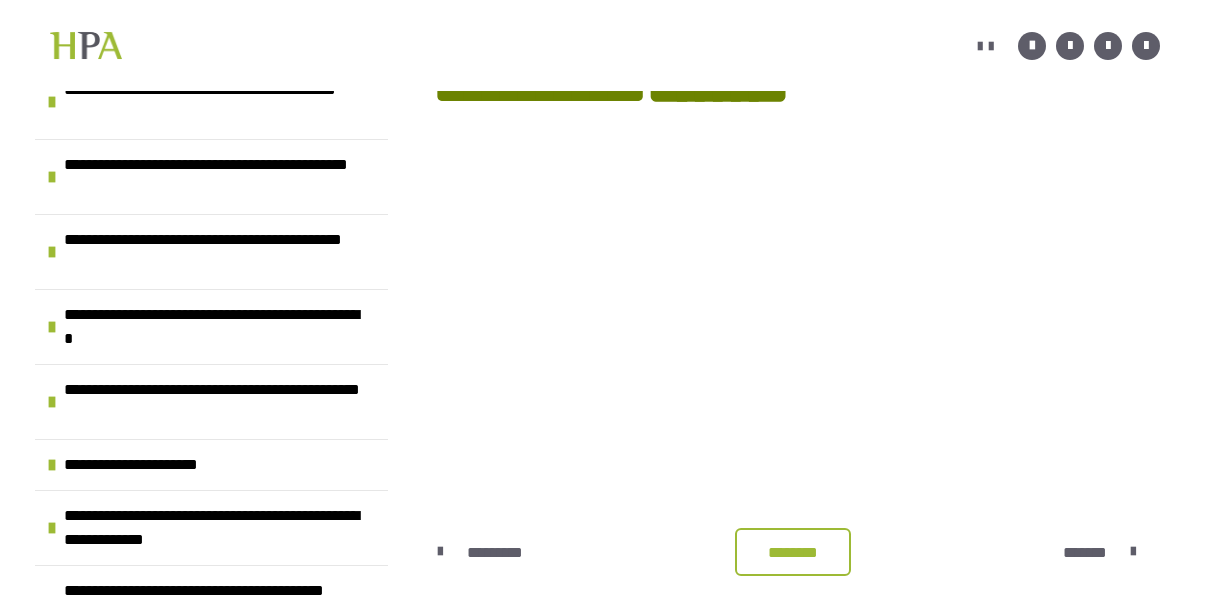 scroll, scrollTop: 1807, scrollLeft: 0, axis: vertical 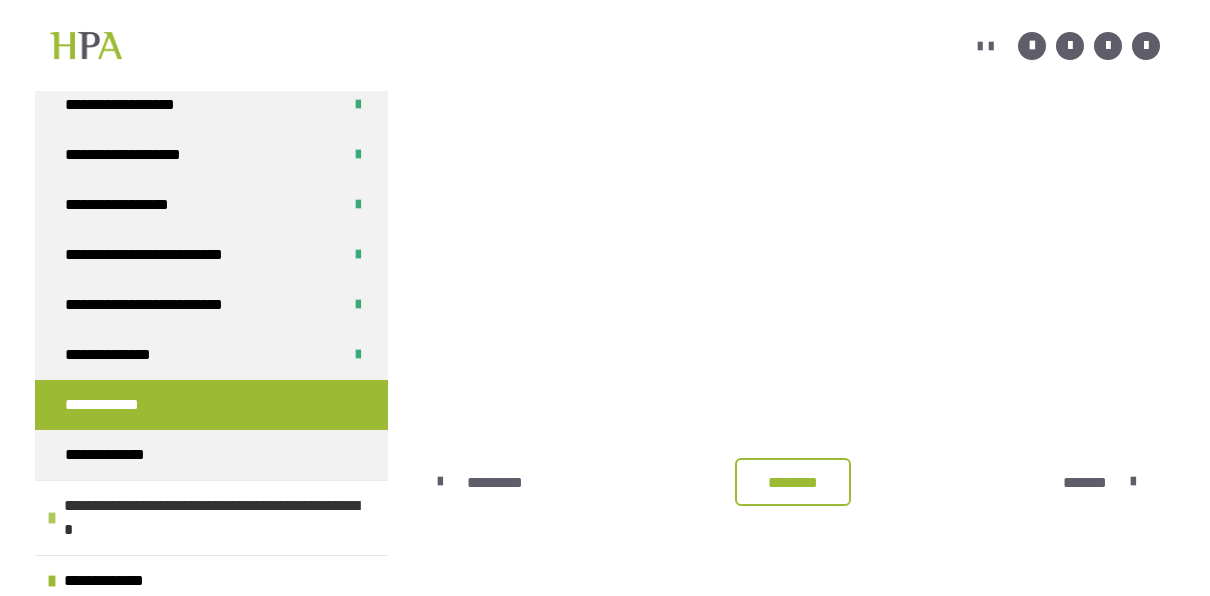 click on "**********" at bounding box center (213, 518) 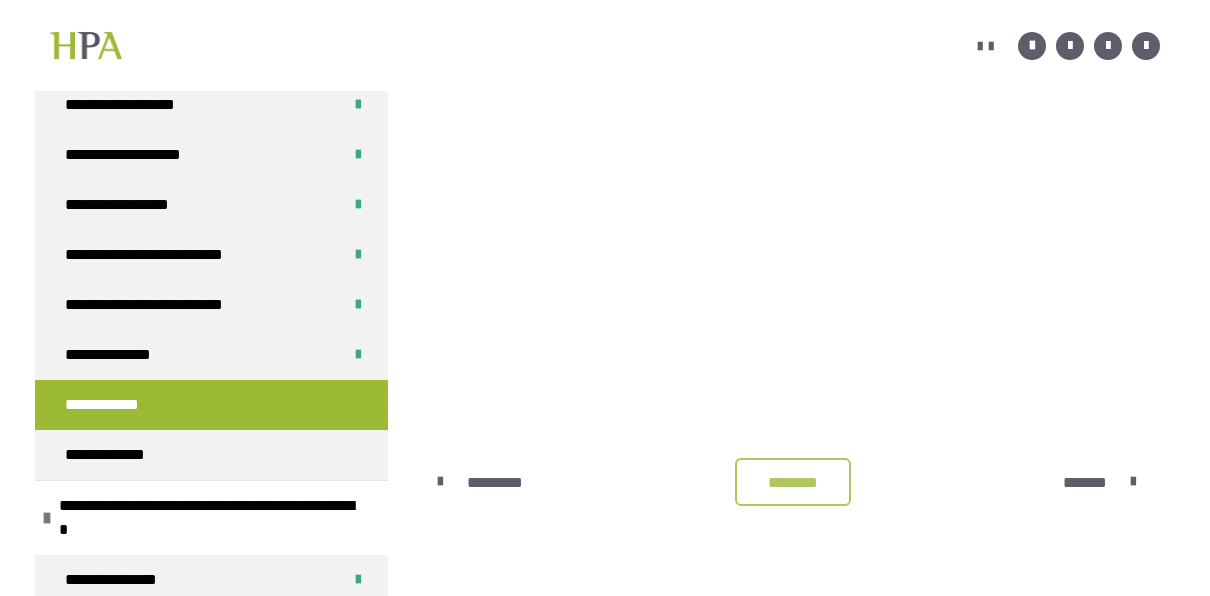 click on "********" at bounding box center (793, 483) 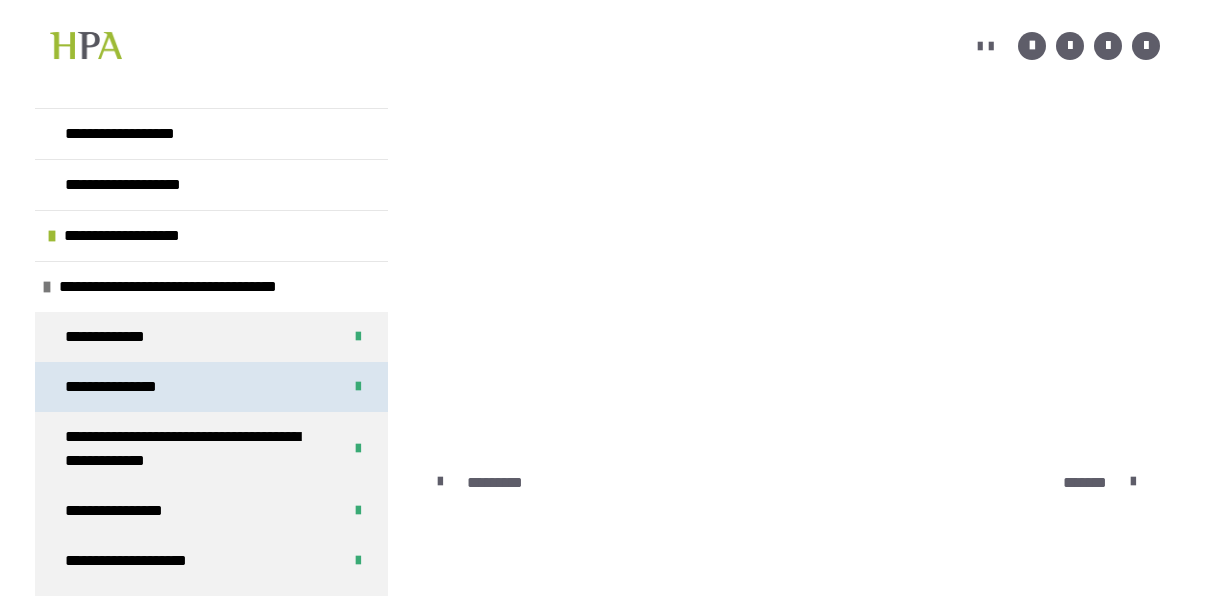 scroll, scrollTop: 0, scrollLeft: 0, axis: both 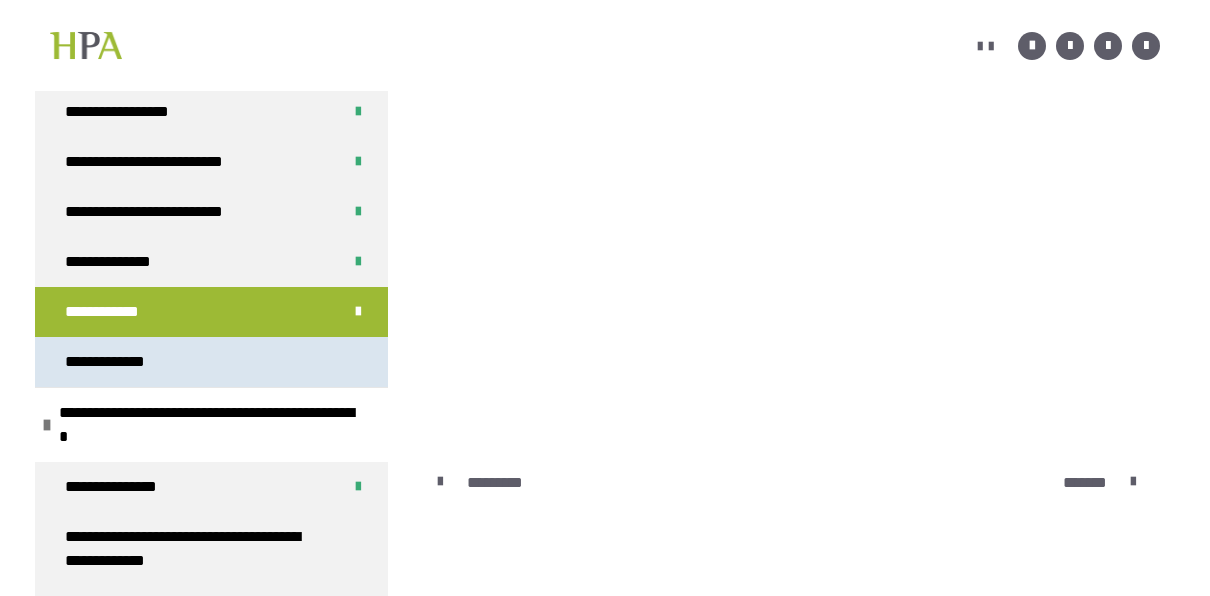 click on "**********" at bounding box center (116, 362) 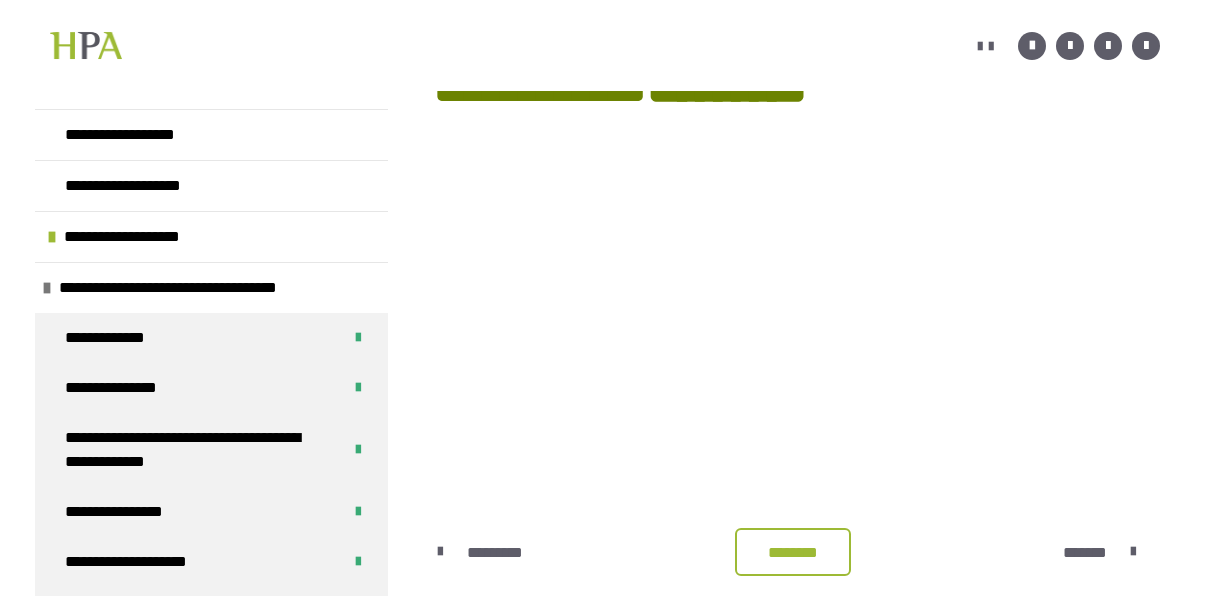 scroll, scrollTop: 100, scrollLeft: 0, axis: vertical 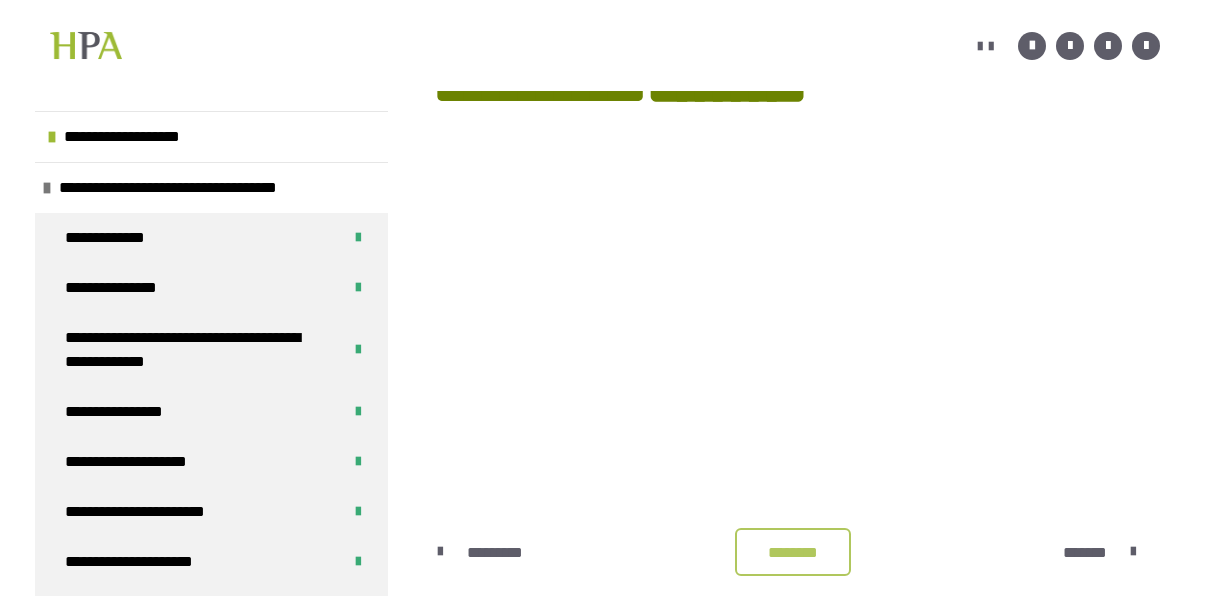 click on "********" at bounding box center (793, 553) 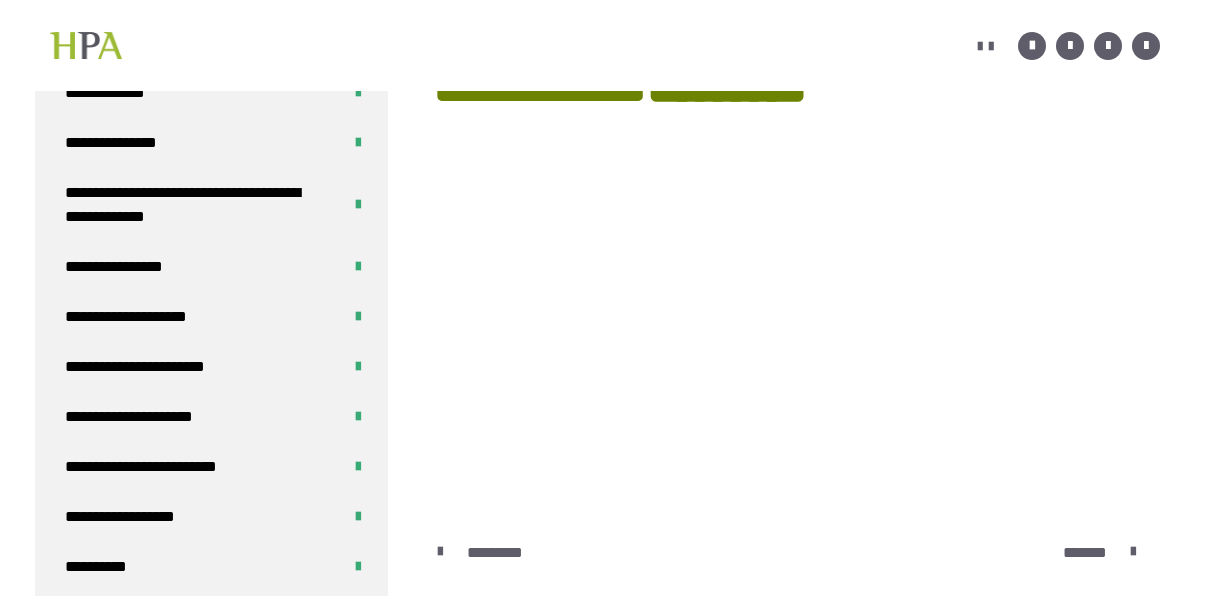 scroll, scrollTop: 0, scrollLeft: 0, axis: both 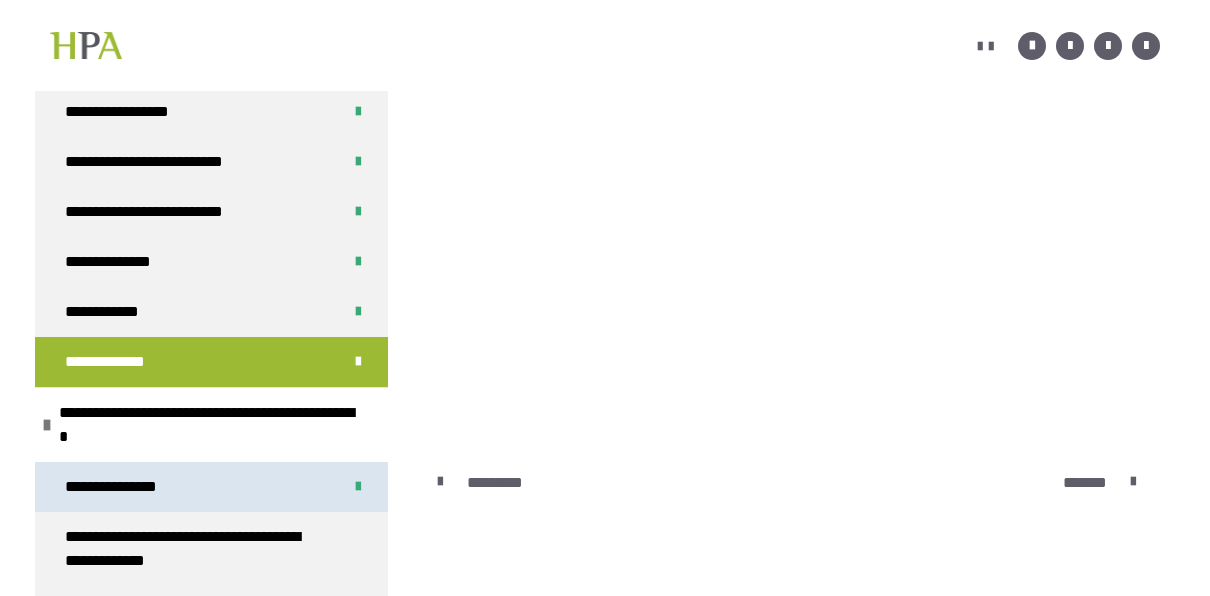 click on "**********" at bounding box center [115, 487] 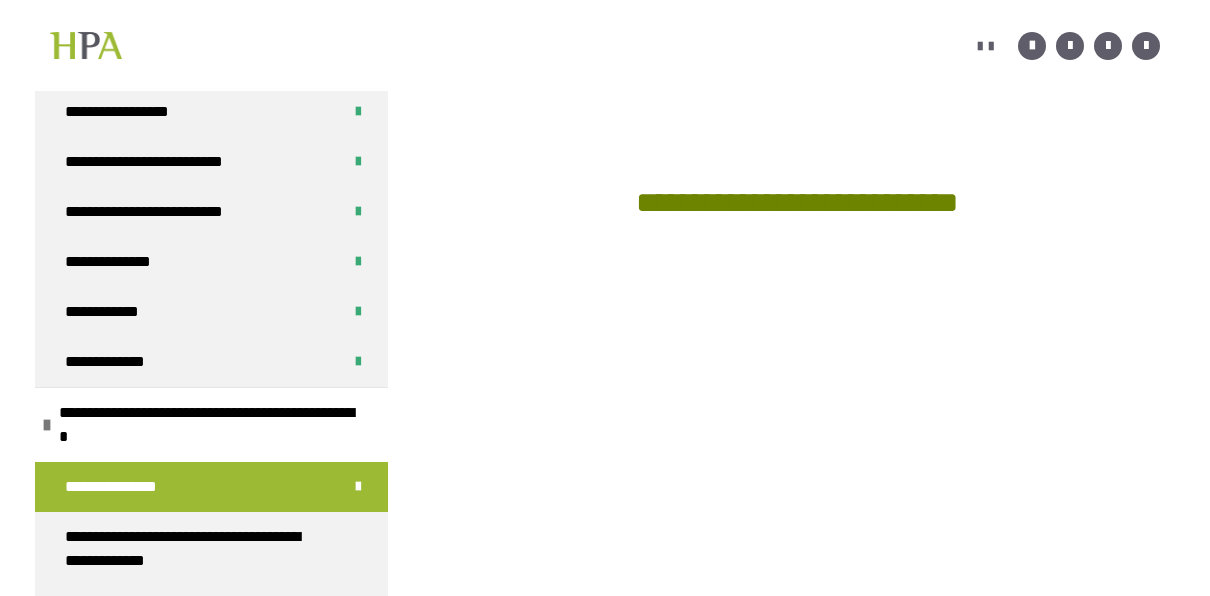 scroll, scrollTop: 1532, scrollLeft: 0, axis: vertical 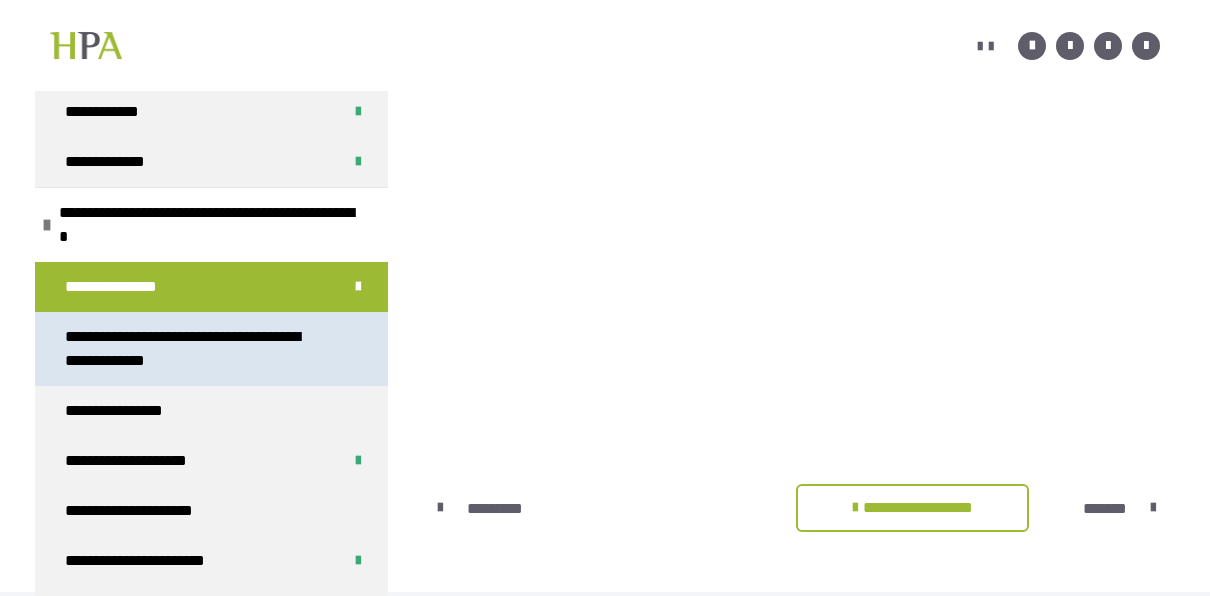 click on "**********" at bounding box center (196, 349) 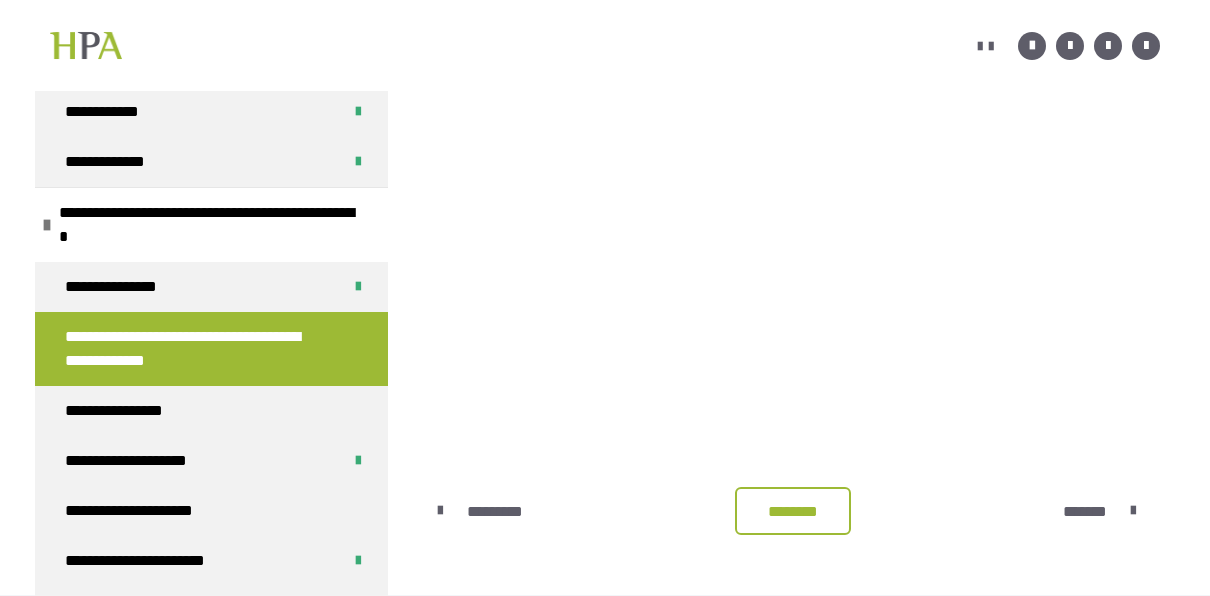 scroll, scrollTop: 634, scrollLeft: 0, axis: vertical 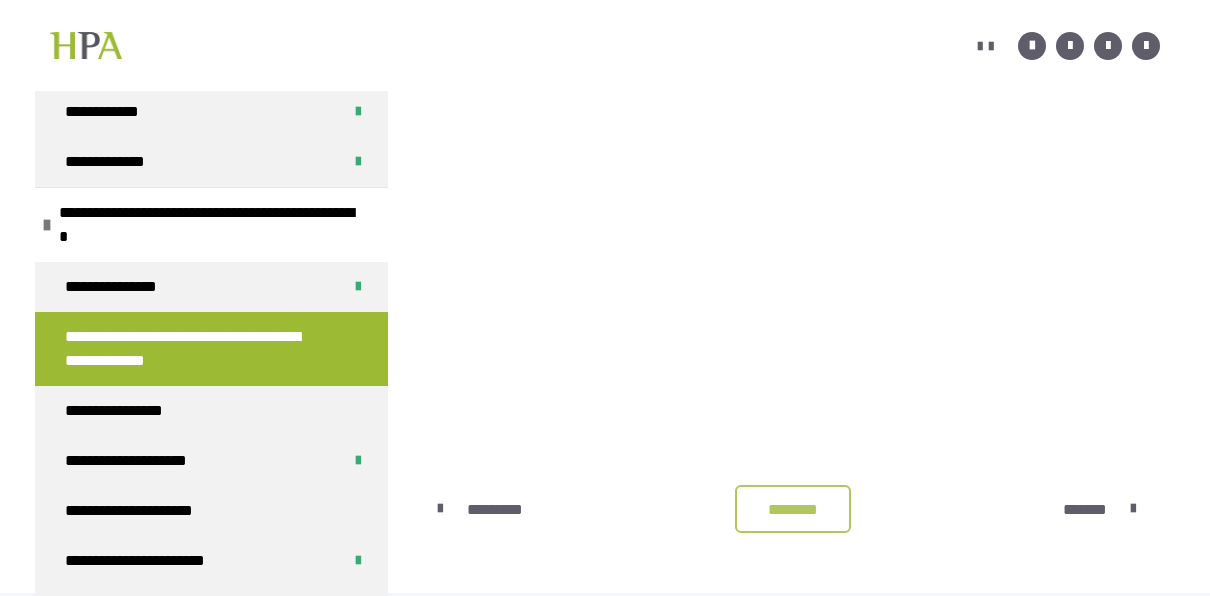 click on "********" at bounding box center [793, 510] 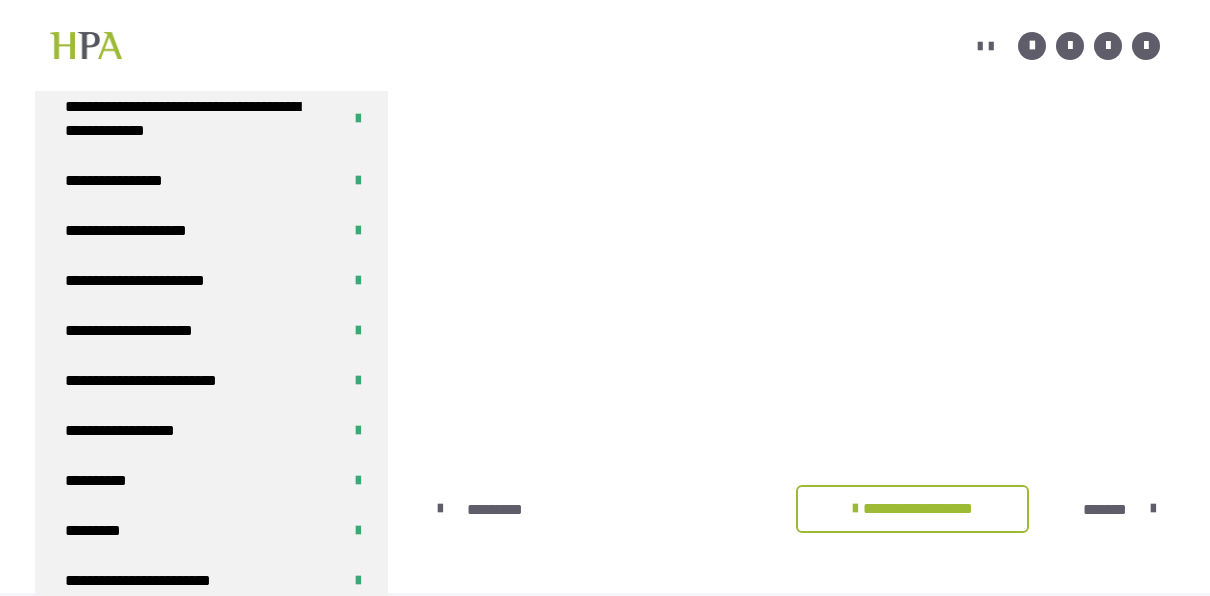 scroll, scrollTop: 0, scrollLeft: 0, axis: both 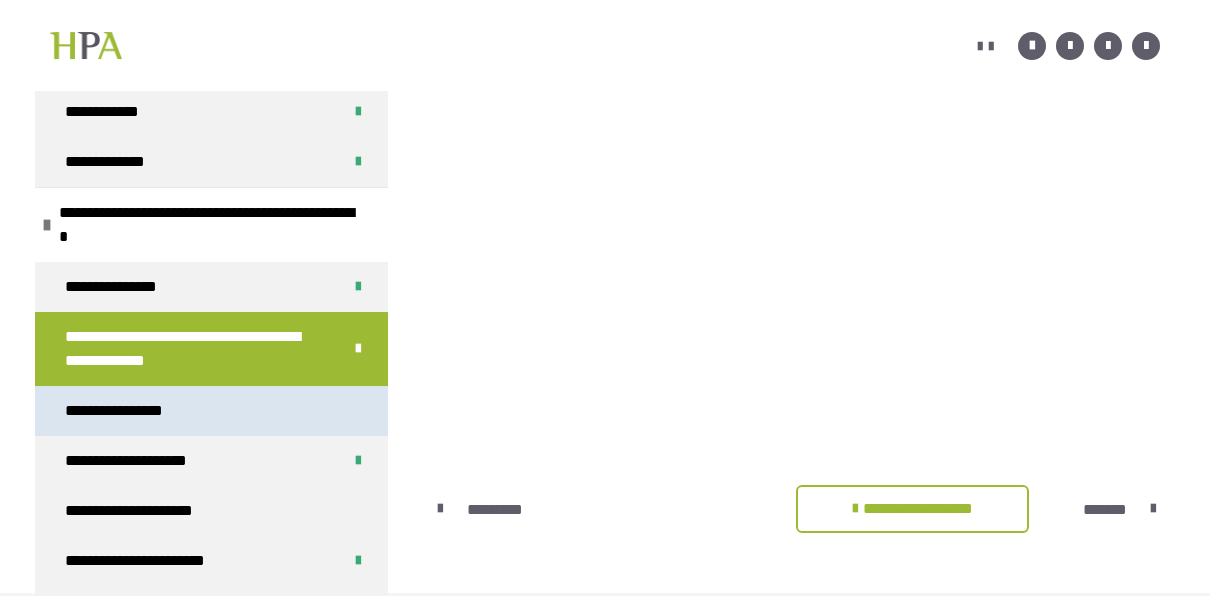 drag, startPoint x: 131, startPoint y: 417, endPoint x: 325, endPoint y: 424, distance: 194.12625 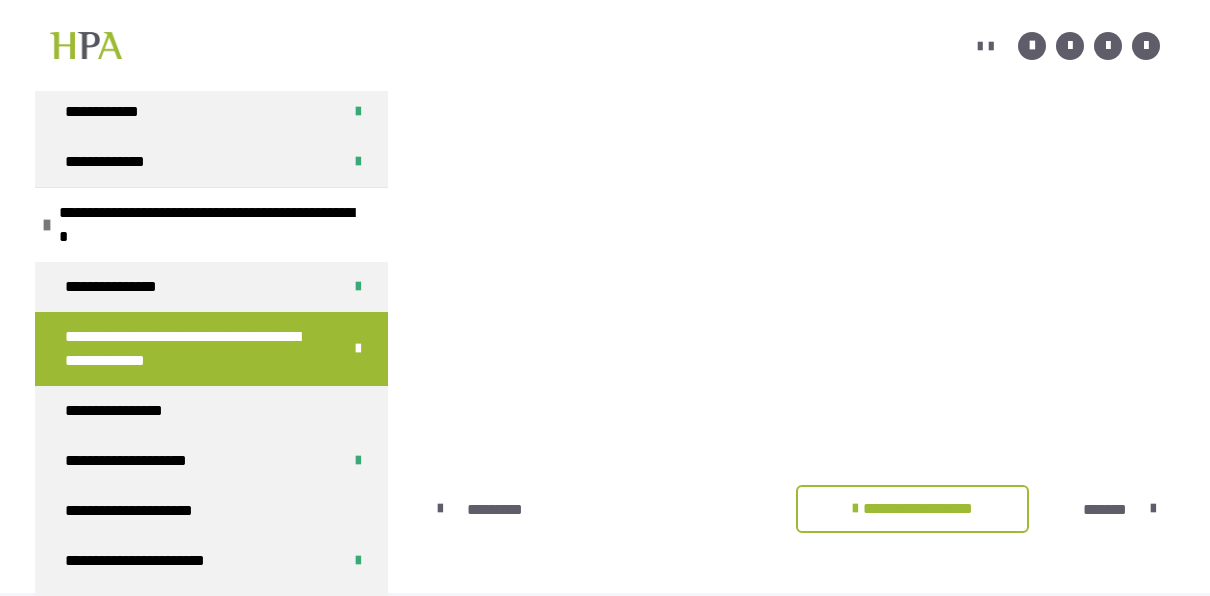 scroll, scrollTop: 361, scrollLeft: 0, axis: vertical 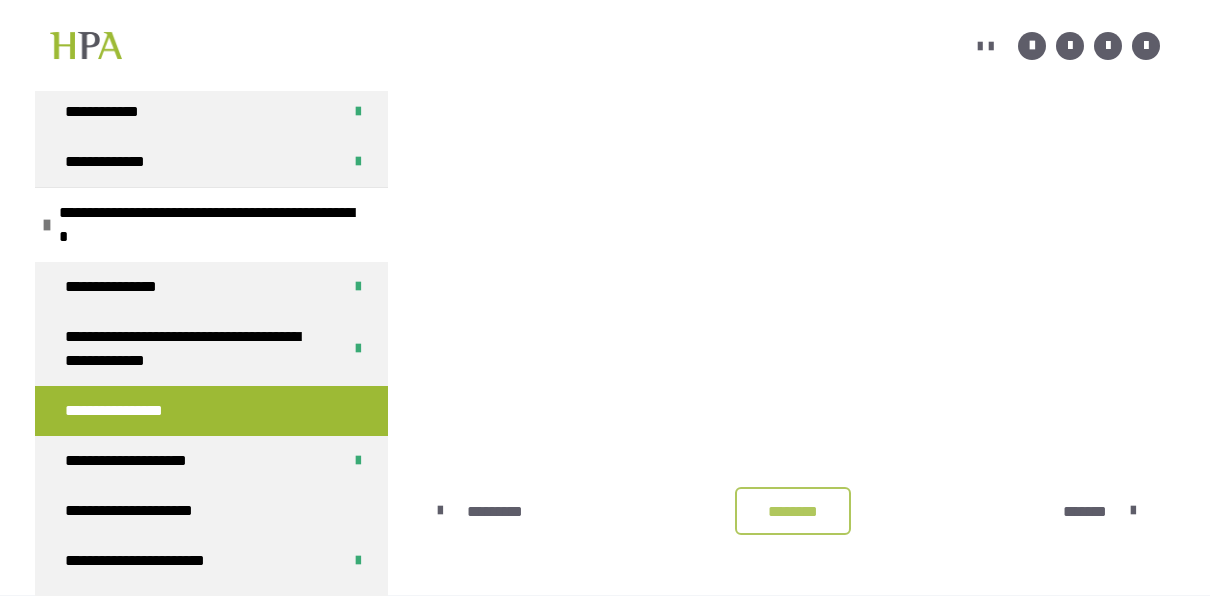 click on "********" at bounding box center [793, 512] 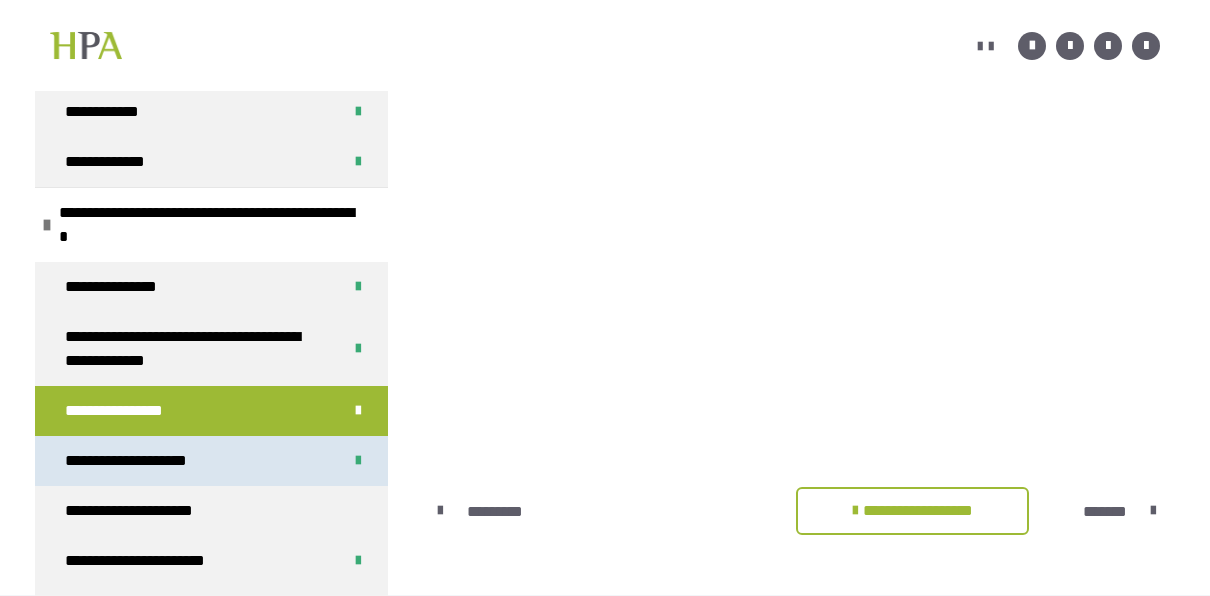 click on "**********" at bounding box center (151, 461) 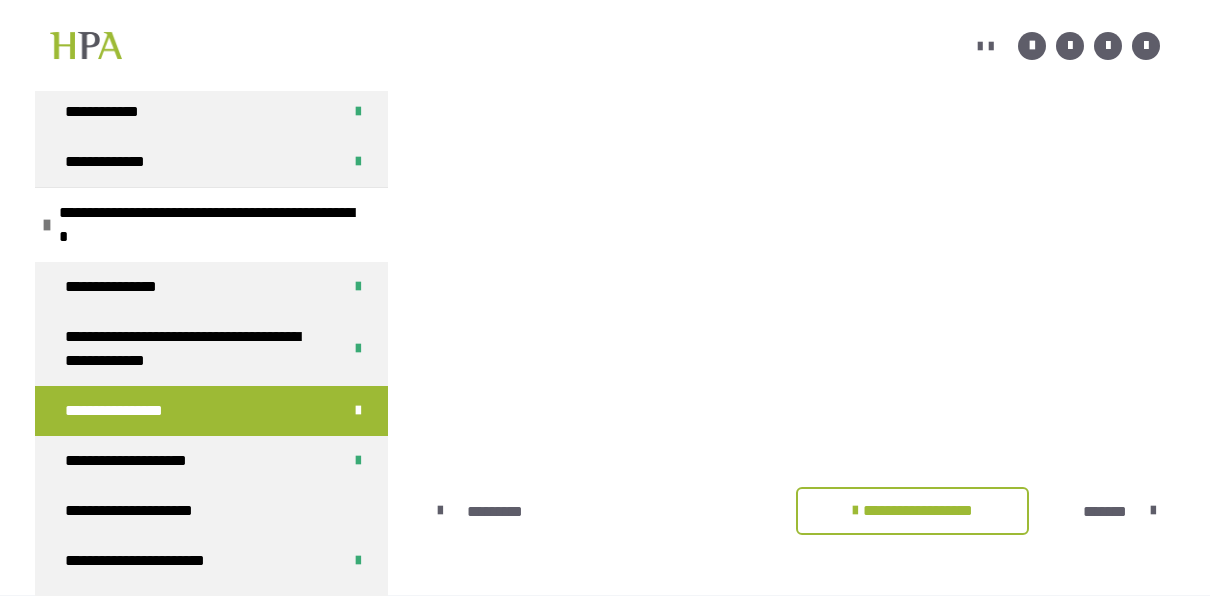 scroll, scrollTop: 361, scrollLeft: 0, axis: vertical 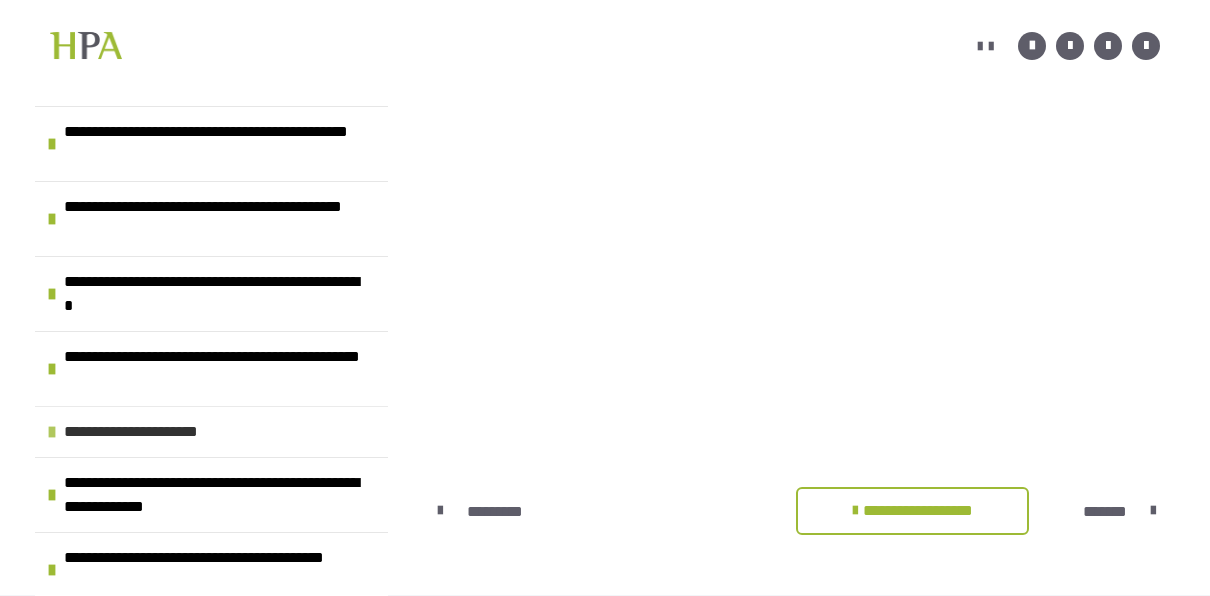 click at bounding box center [52, 432] 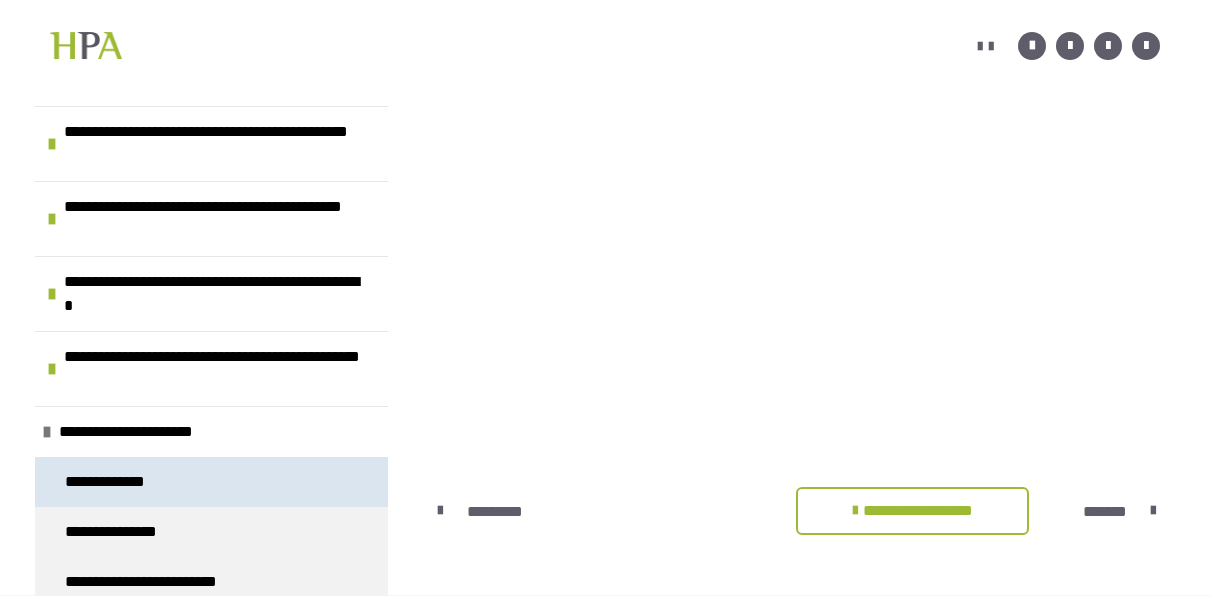 scroll, scrollTop: 3229, scrollLeft: 0, axis: vertical 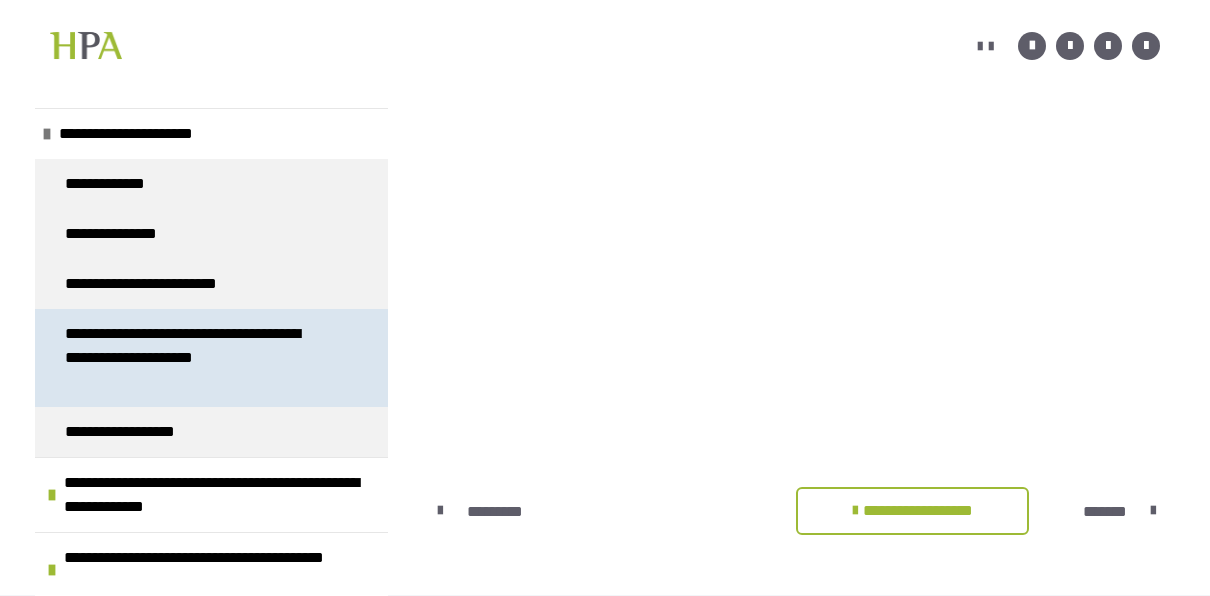 click on "**********" at bounding box center (196, 358) 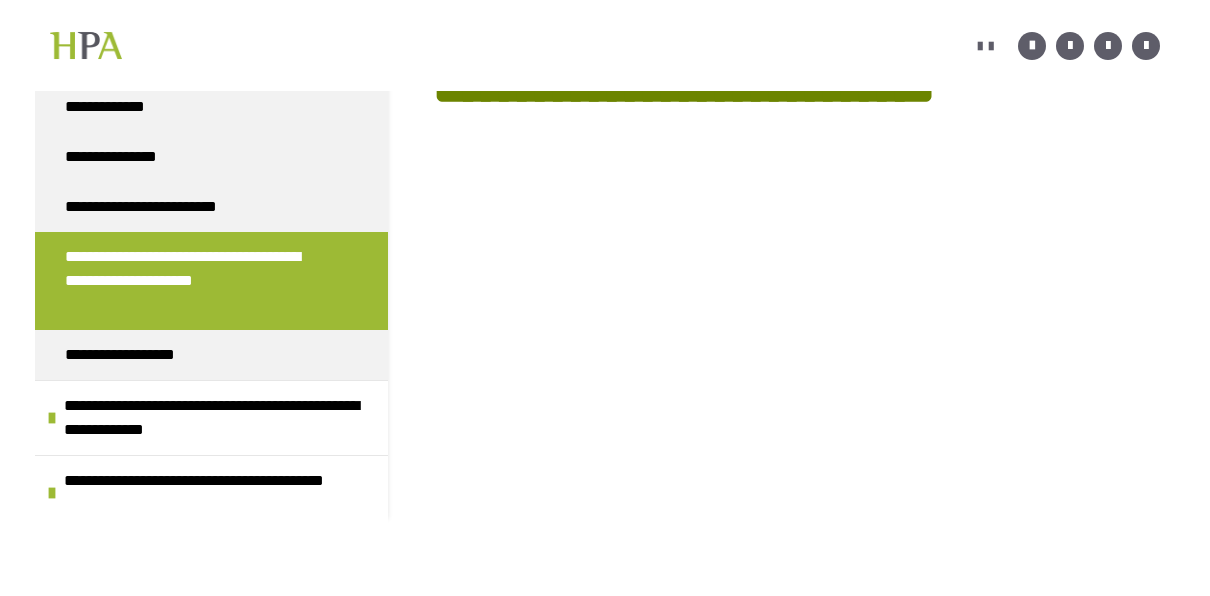 scroll, scrollTop: 50, scrollLeft: 0, axis: vertical 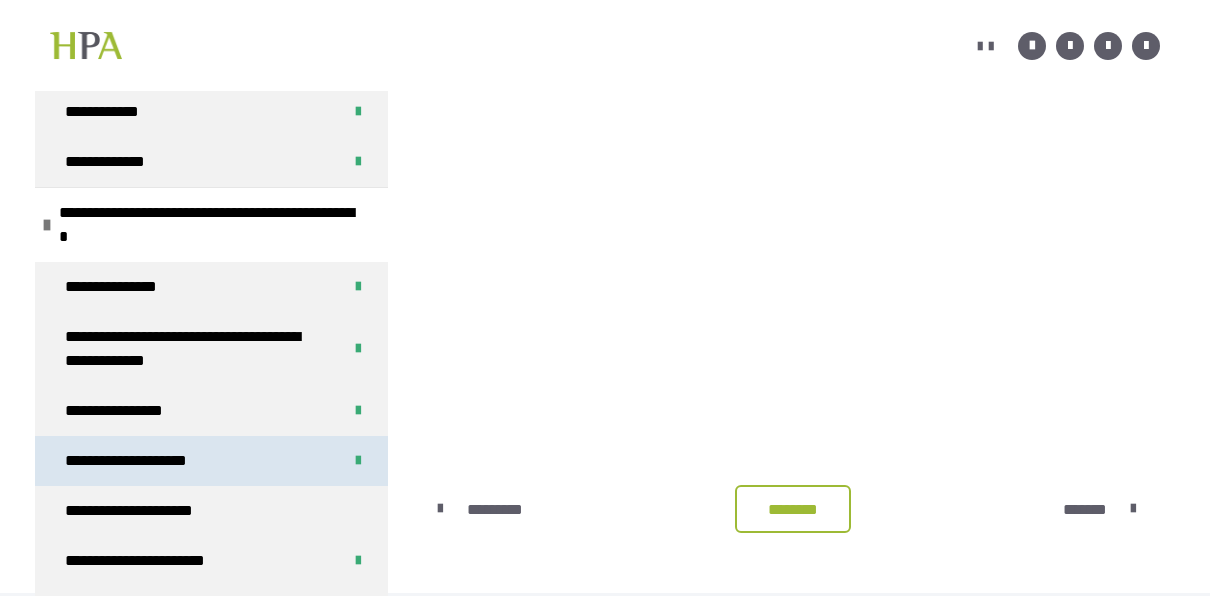 click on "**********" at bounding box center (151, 461) 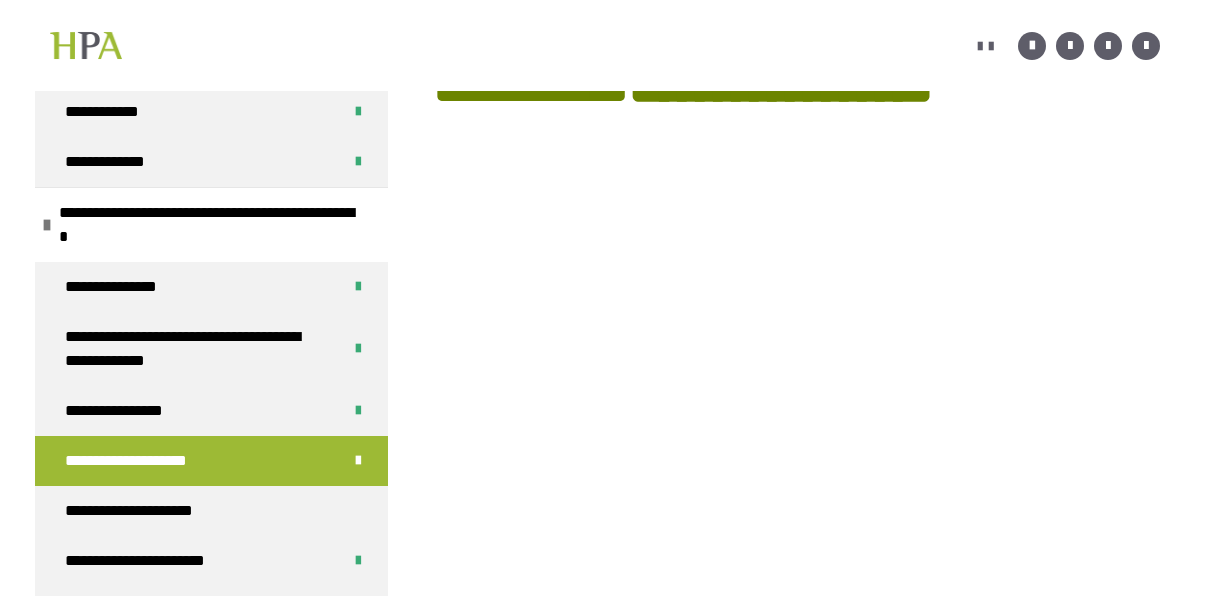 scroll, scrollTop: 555, scrollLeft: 0, axis: vertical 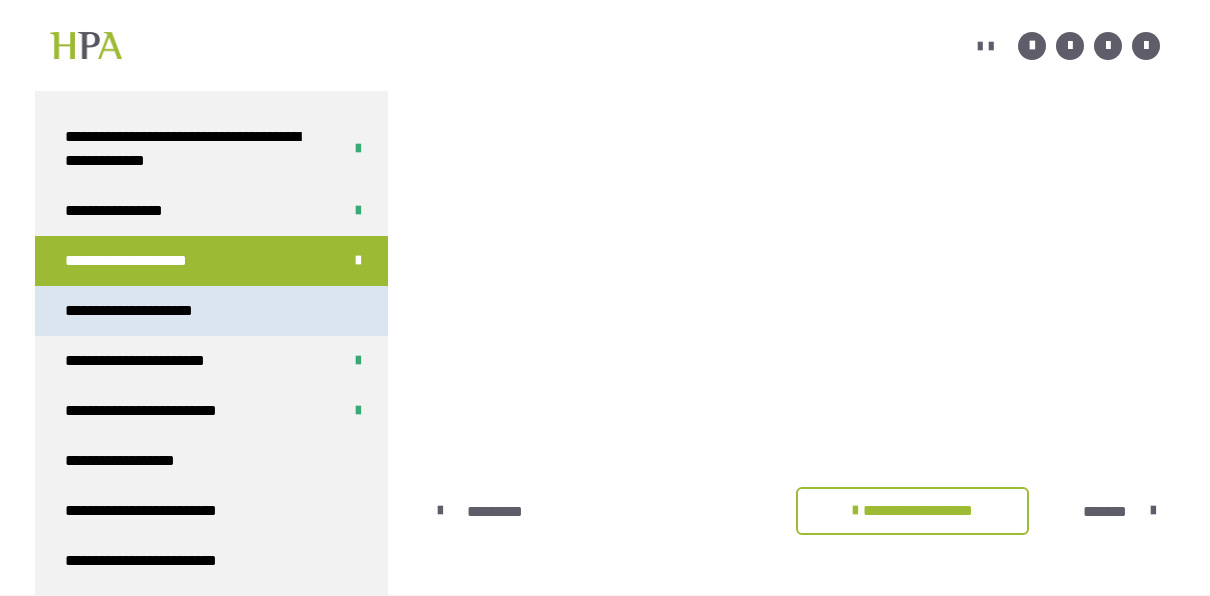 click on "**********" at bounding box center (147, 311) 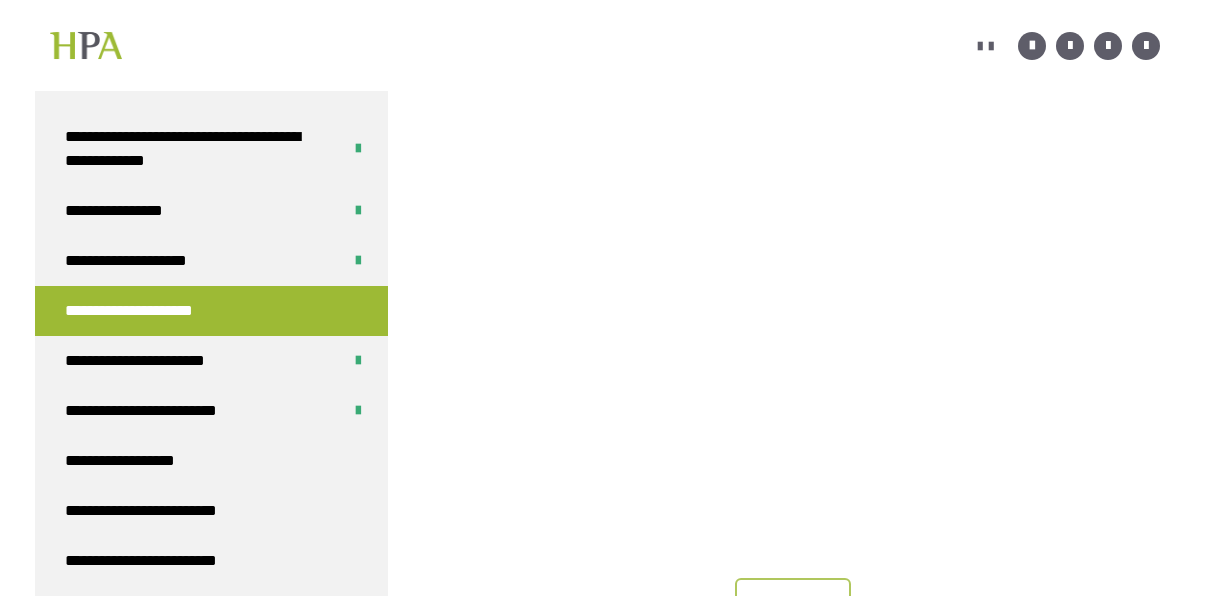 scroll, scrollTop: 555, scrollLeft: 0, axis: vertical 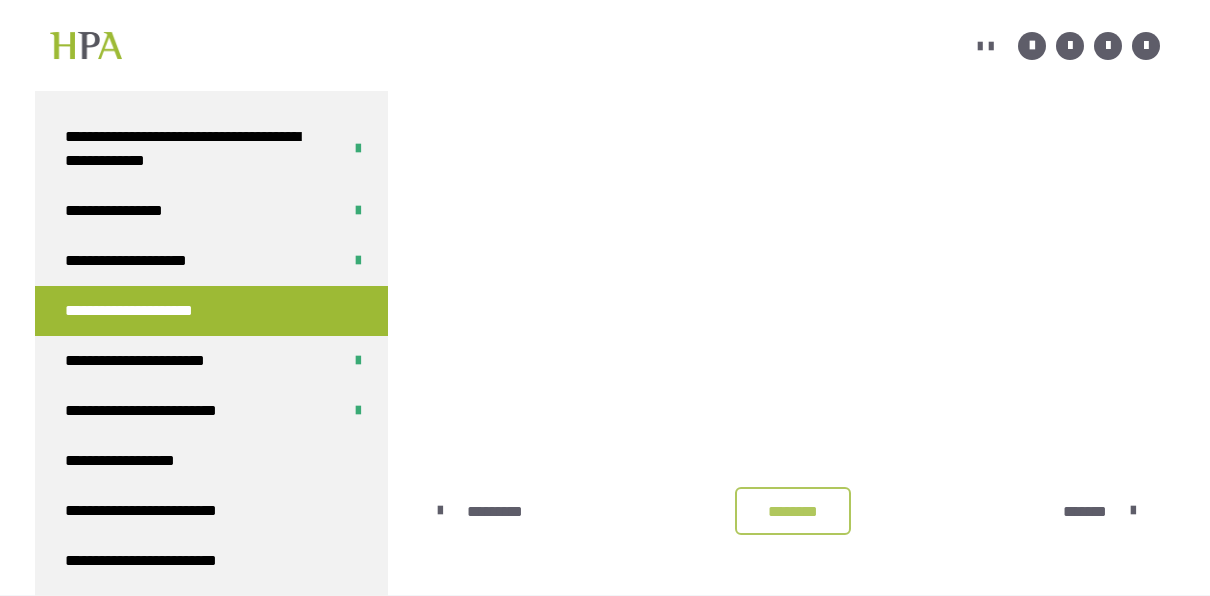 click on "********" at bounding box center (793, 512) 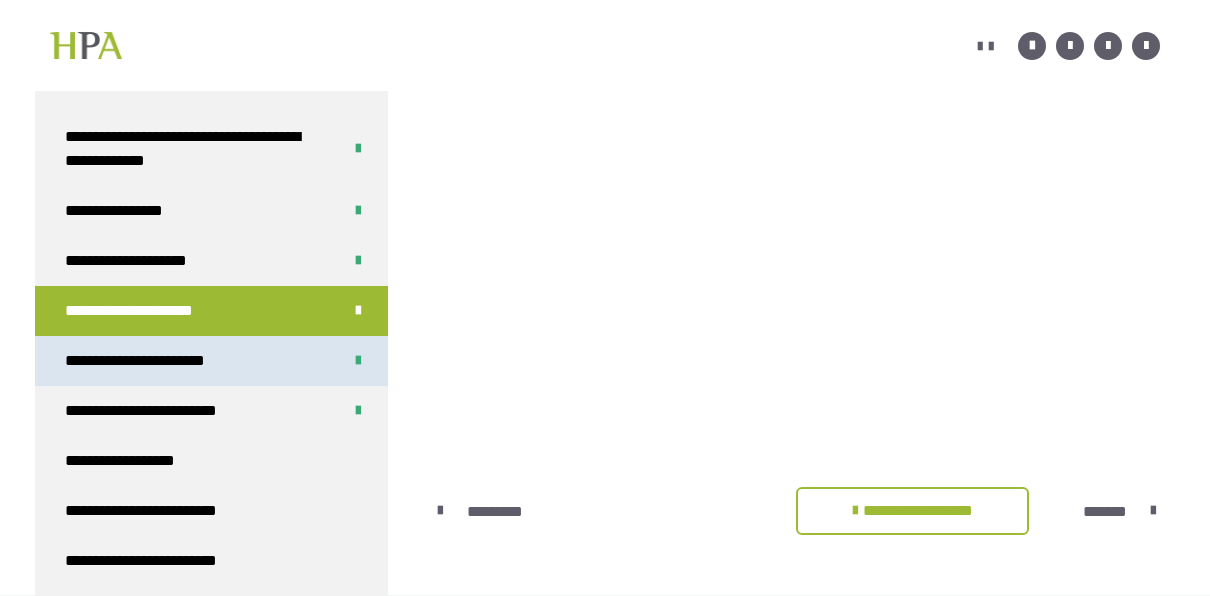 click on "**********" at bounding box center [160, 361] 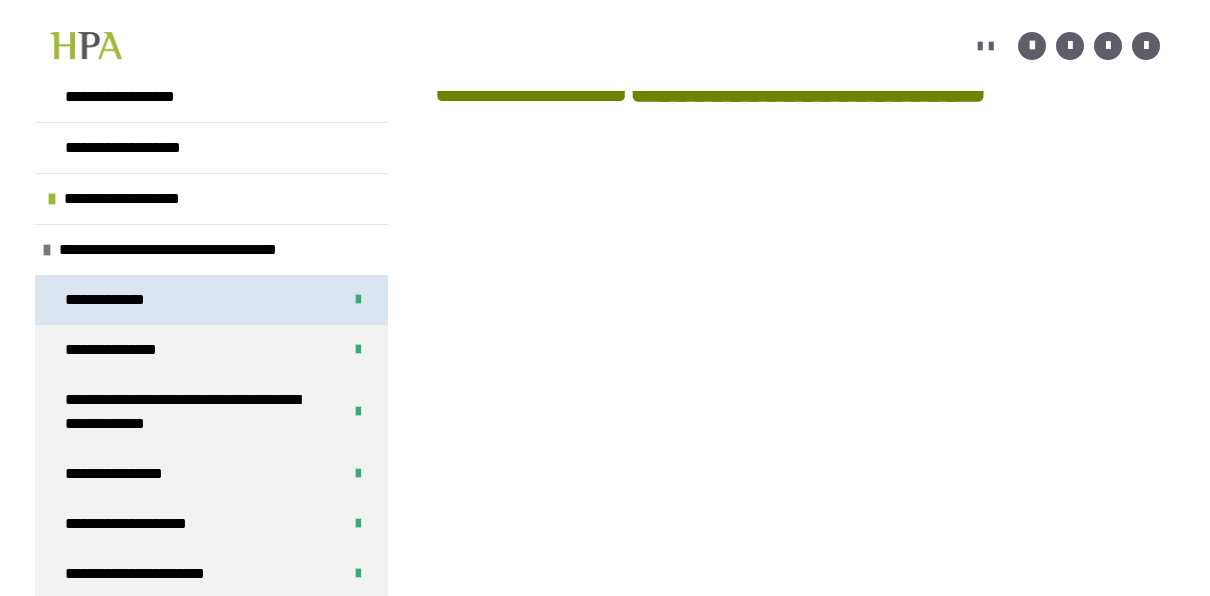 scroll, scrollTop: 0, scrollLeft: 0, axis: both 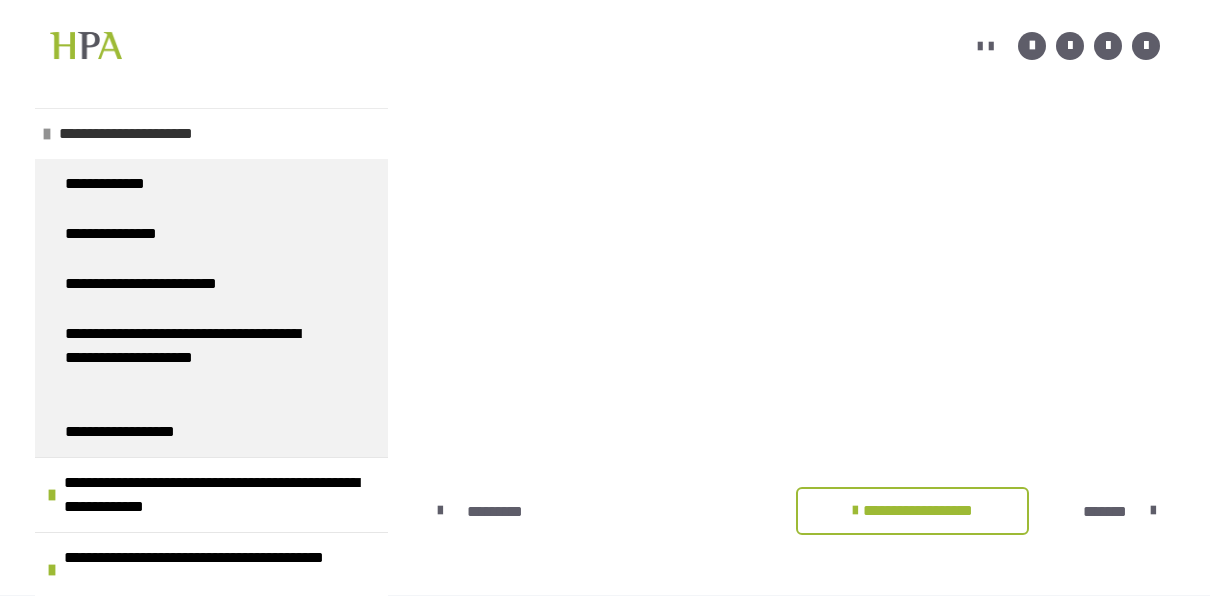 click at bounding box center (47, 134) 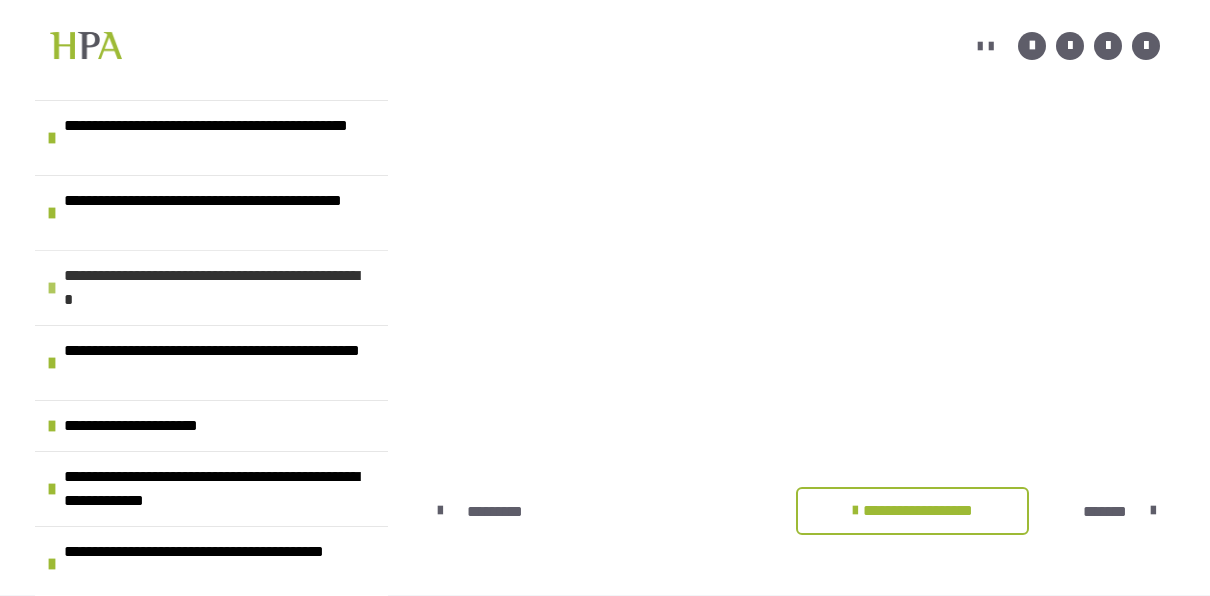 scroll, scrollTop: 2931, scrollLeft: 0, axis: vertical 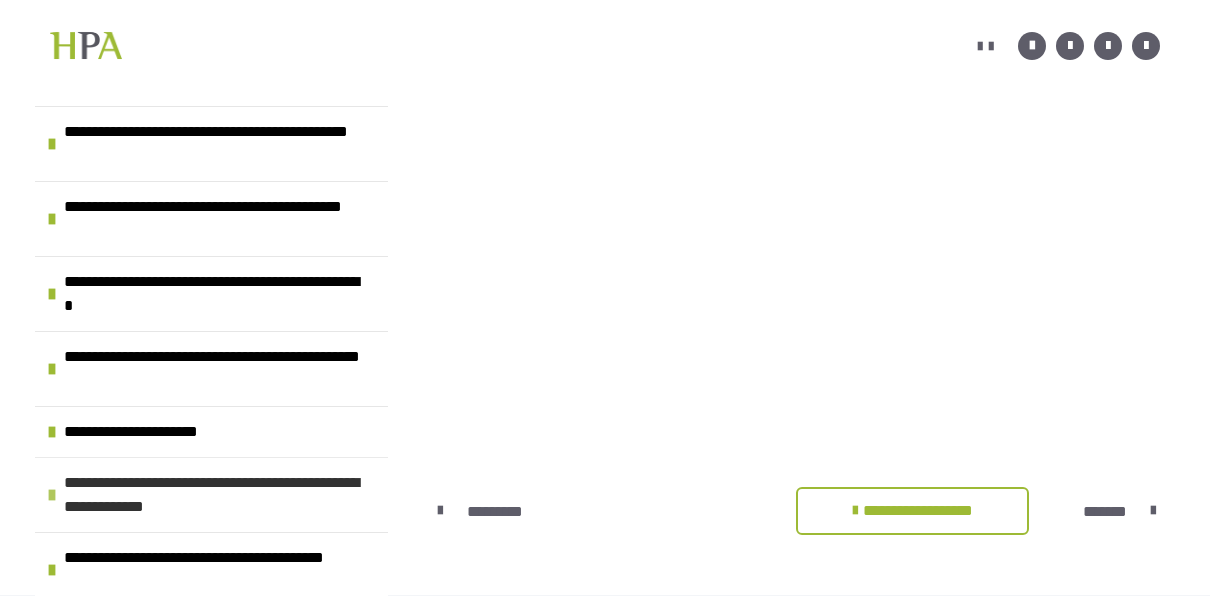 click on "**********" at bounding box center (213, 495) 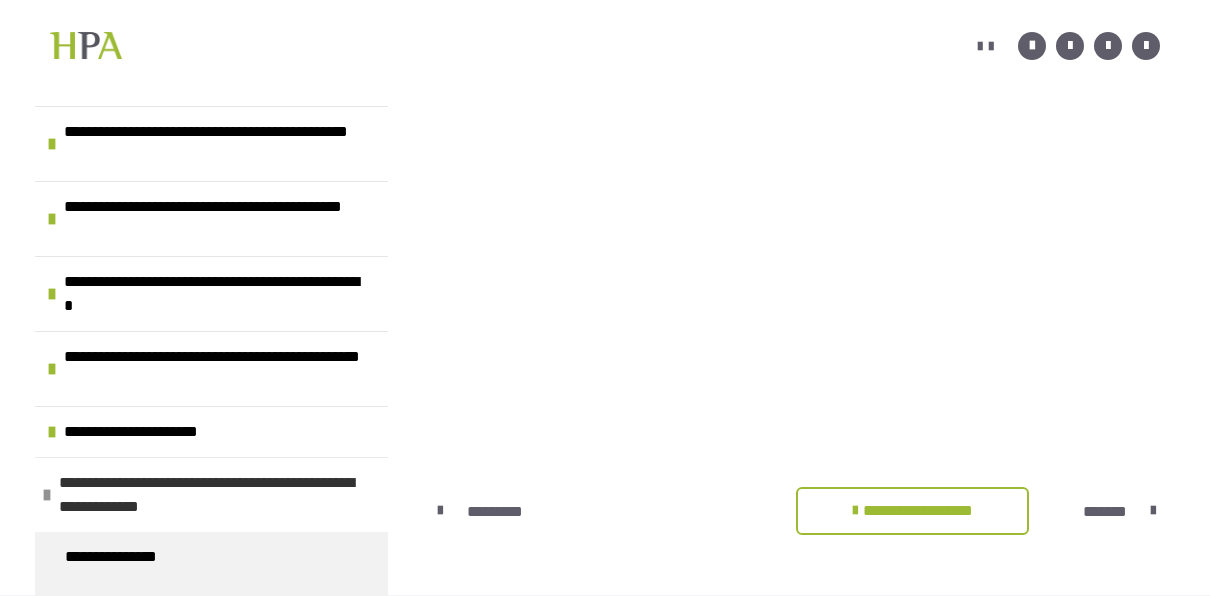 scroll, scrollTop: 3229, scrollLeft: 0, axis: vertical 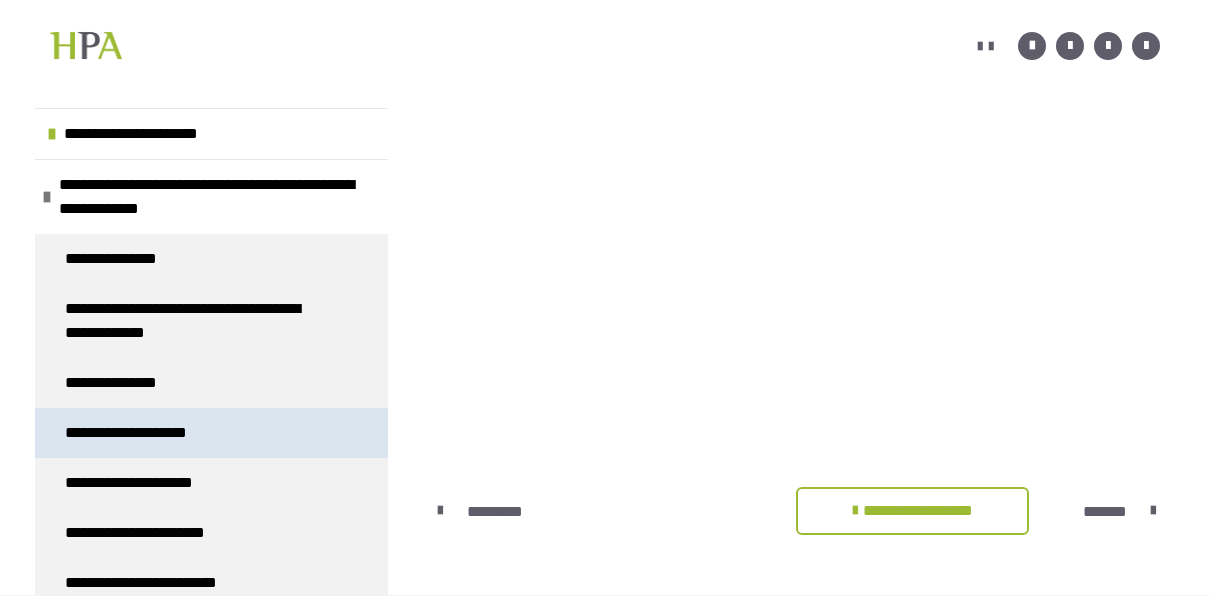 click on "**********" at bounding box center [151, 433] 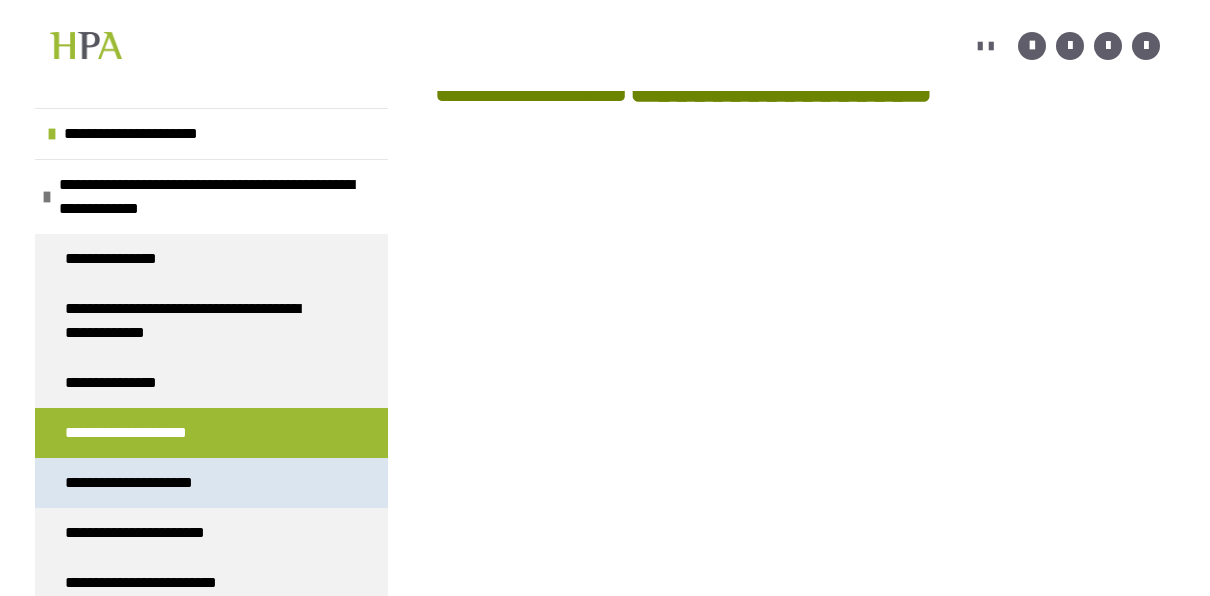 click on "**********" at bounding box center (147, 483) 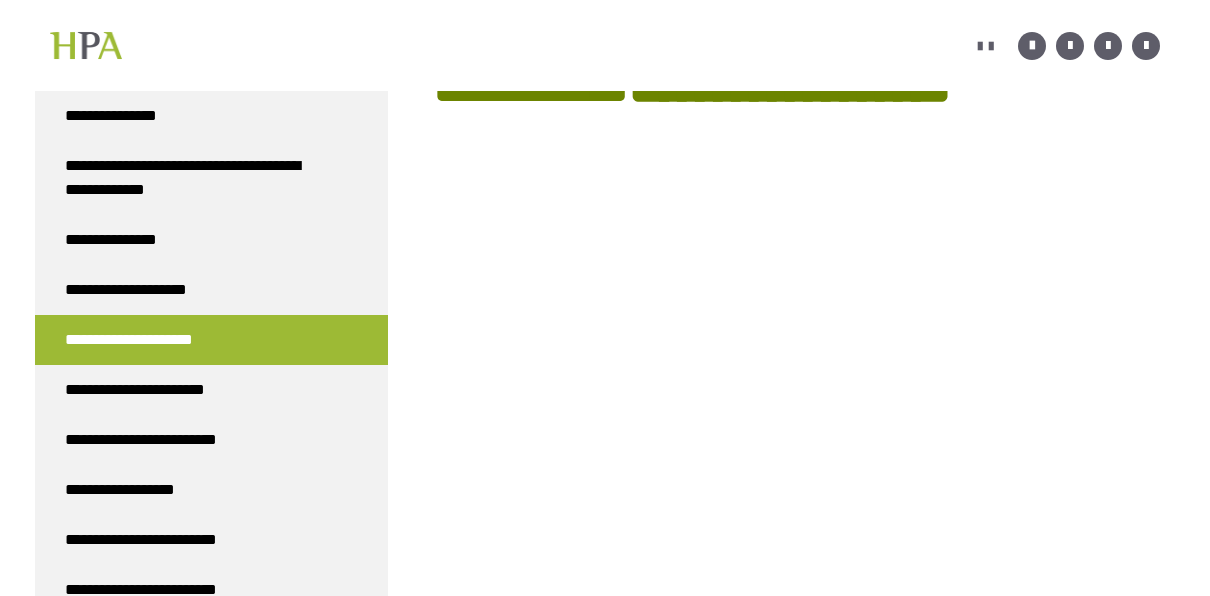 scroll, scrollTop: 3429, scrollLeft: 0, axis: vertical 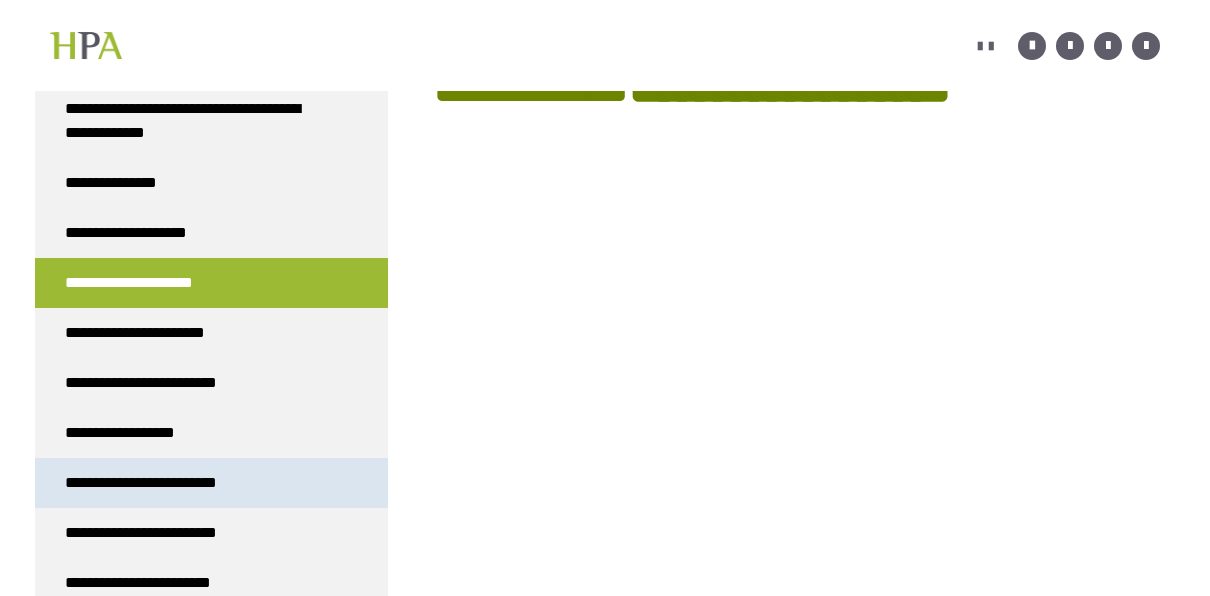 click on "**********" at bounding box center [162, 483] 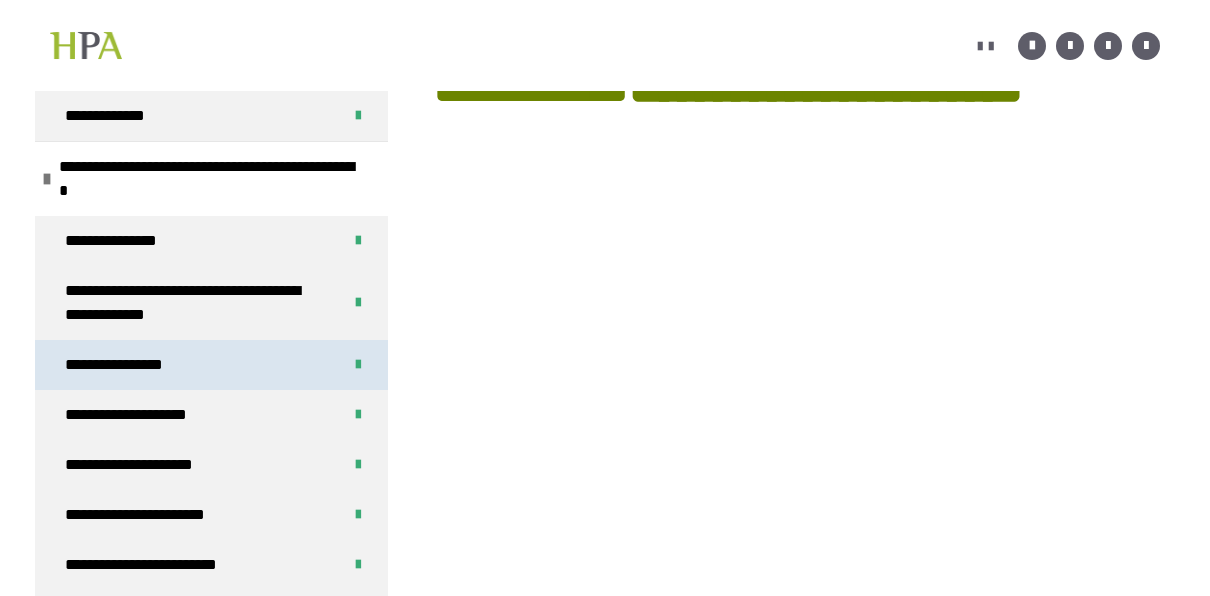scroll, scrollTop: 1529, scrollLeft: 0, axis: vertical 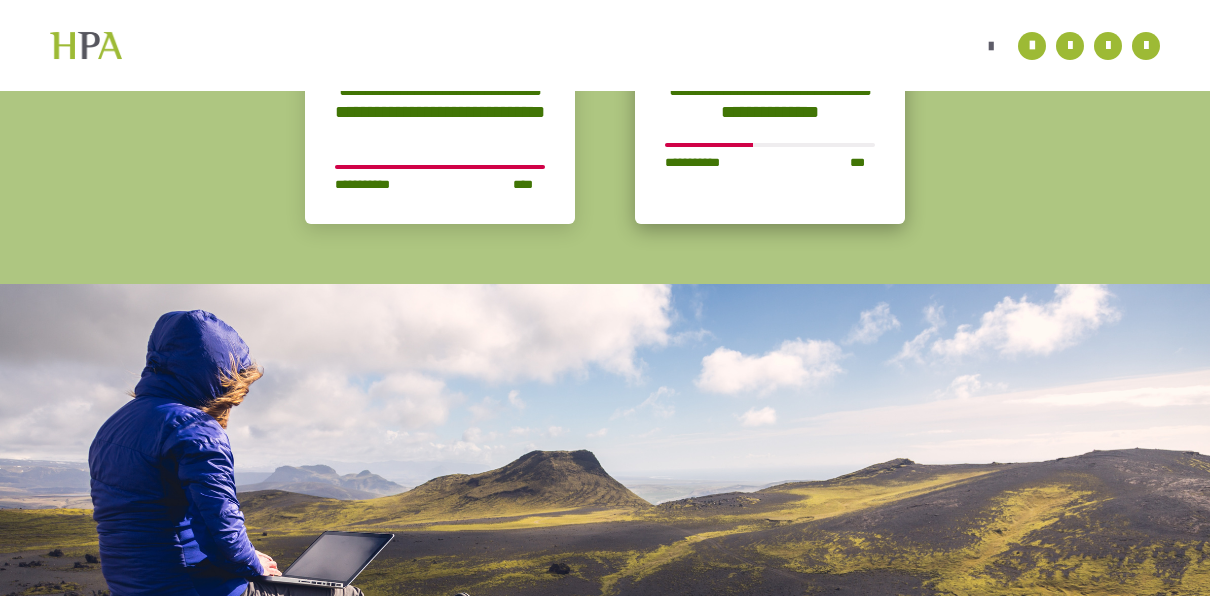 click on "**********" at bounding box center (770, 101) 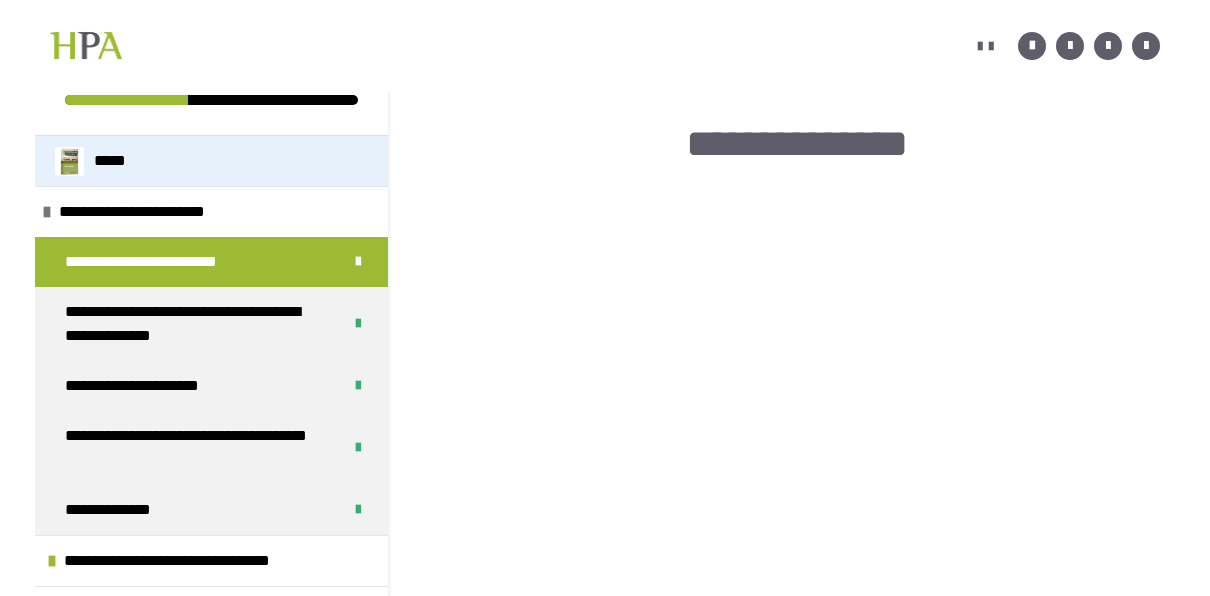 scroll, scrollTop: 356, scrollLeft: 0, axis: vertical 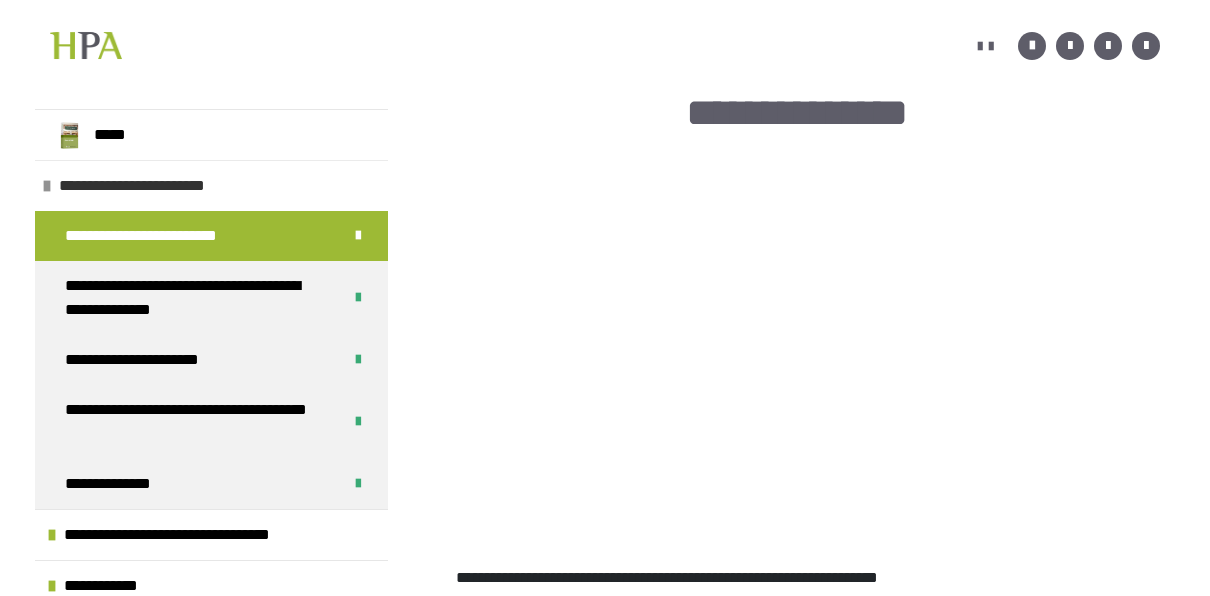click at bounding box center [47, 186] 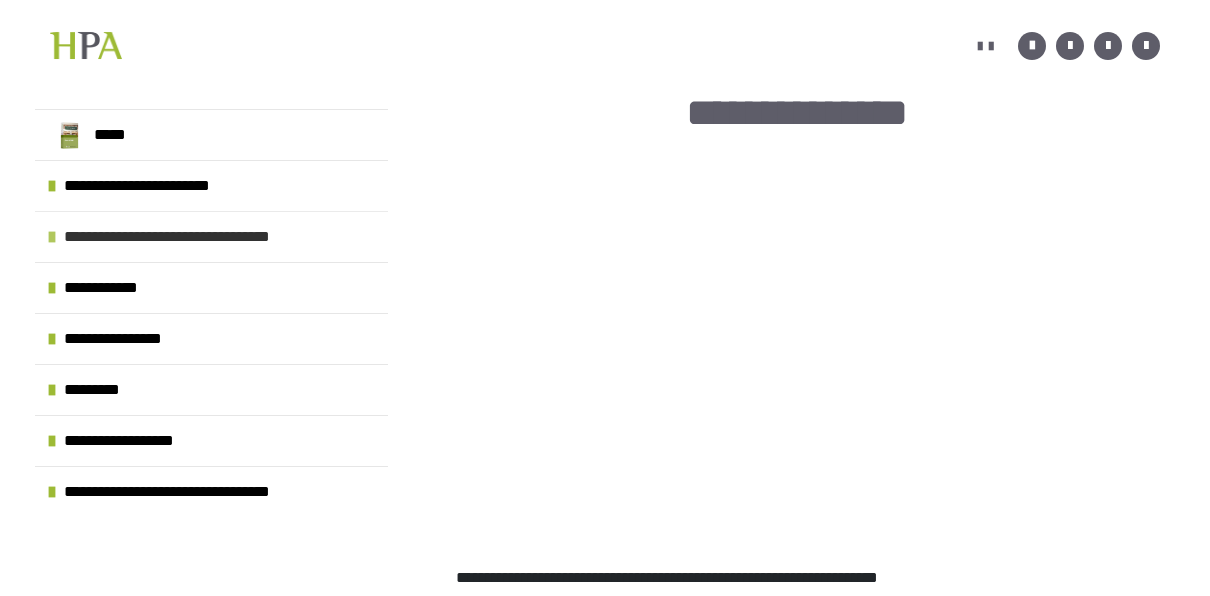 click at bounding box center (52, 237) 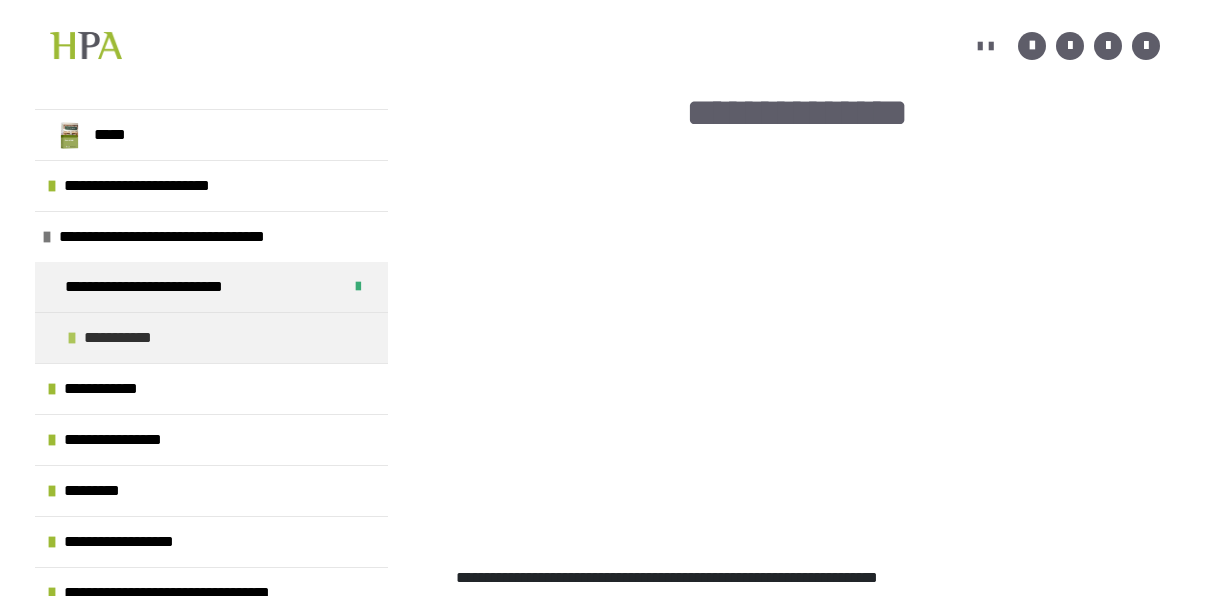 click at bounding box center (72, 338) 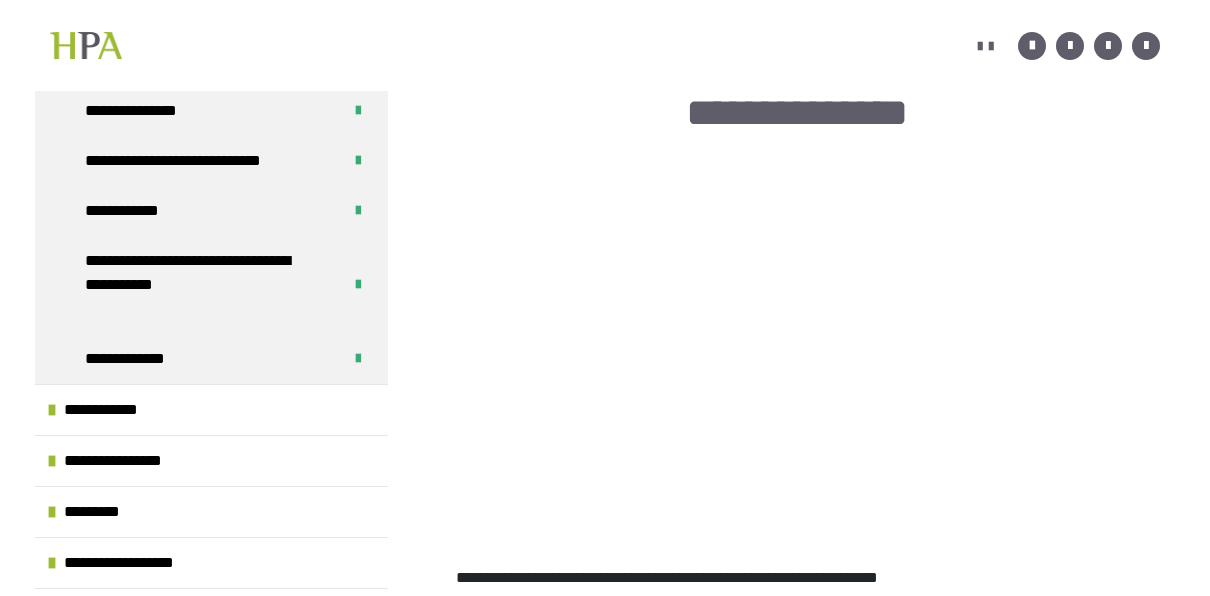 scroll, scrollTop: 700, scrollLeft: 0, axis: vertical 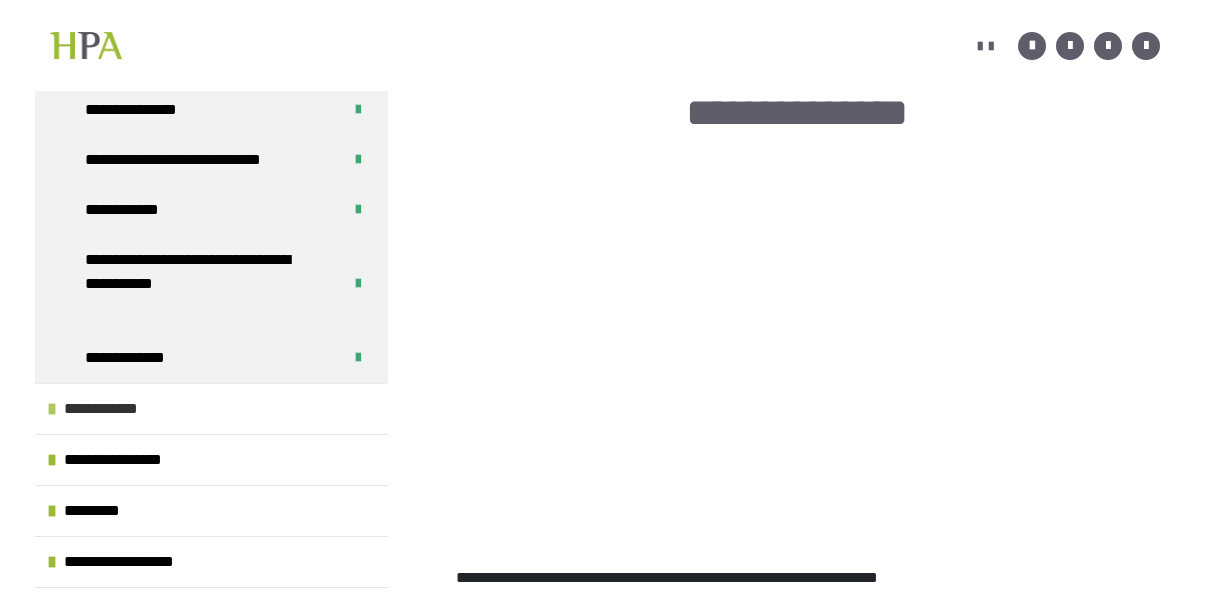 click at bounding box center (52, 409) 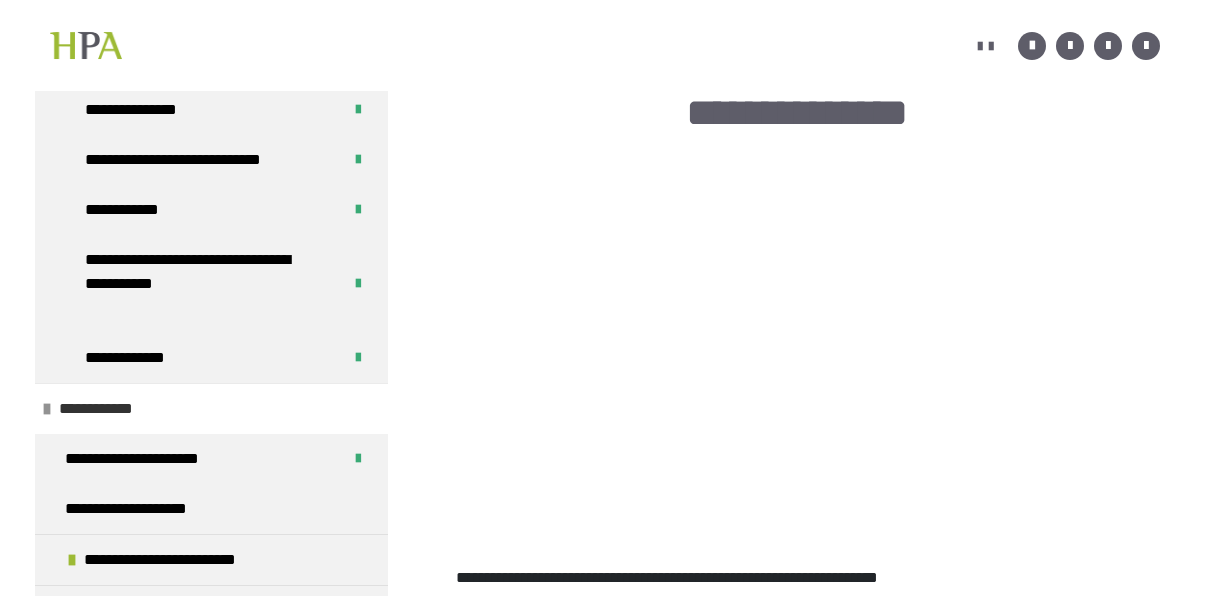 scroll, scrollTop: 900, scrollLeft: 0, axis: vertical 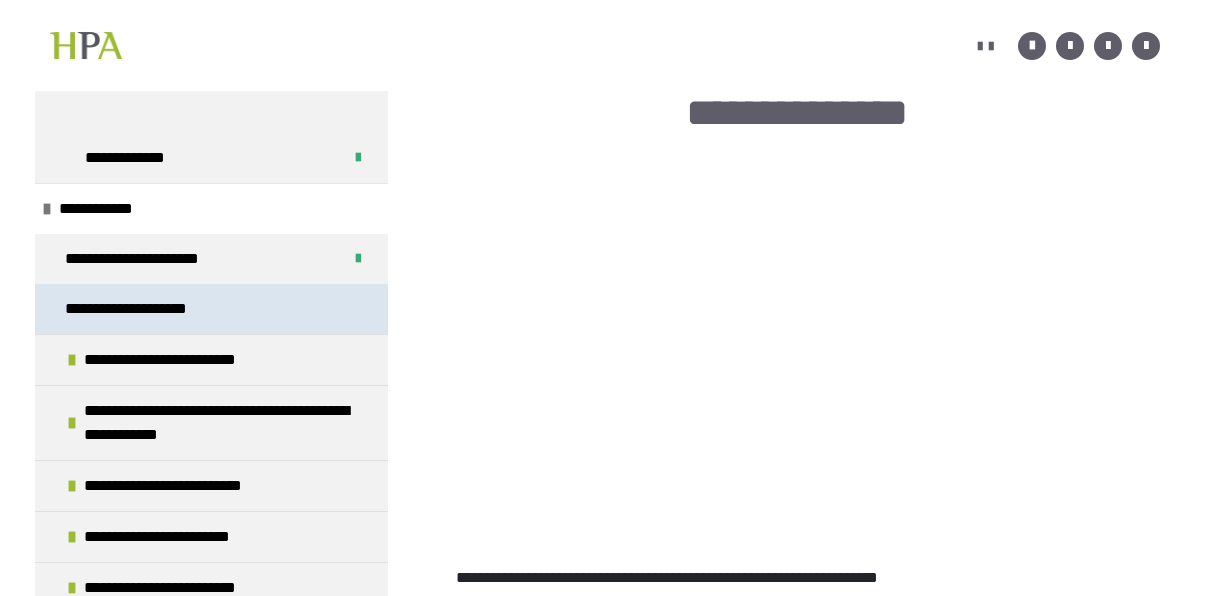 click on "**********" at bounding box center (148, 309) 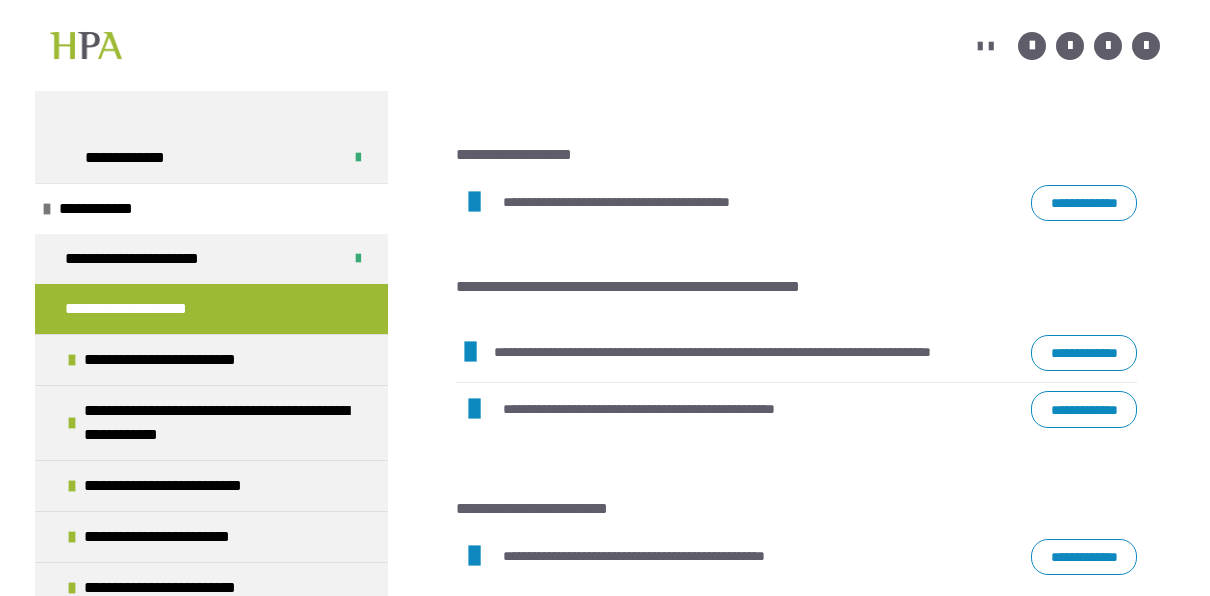scroll, scrollTop: 1761, scrollLeft: 0, axis: vertical 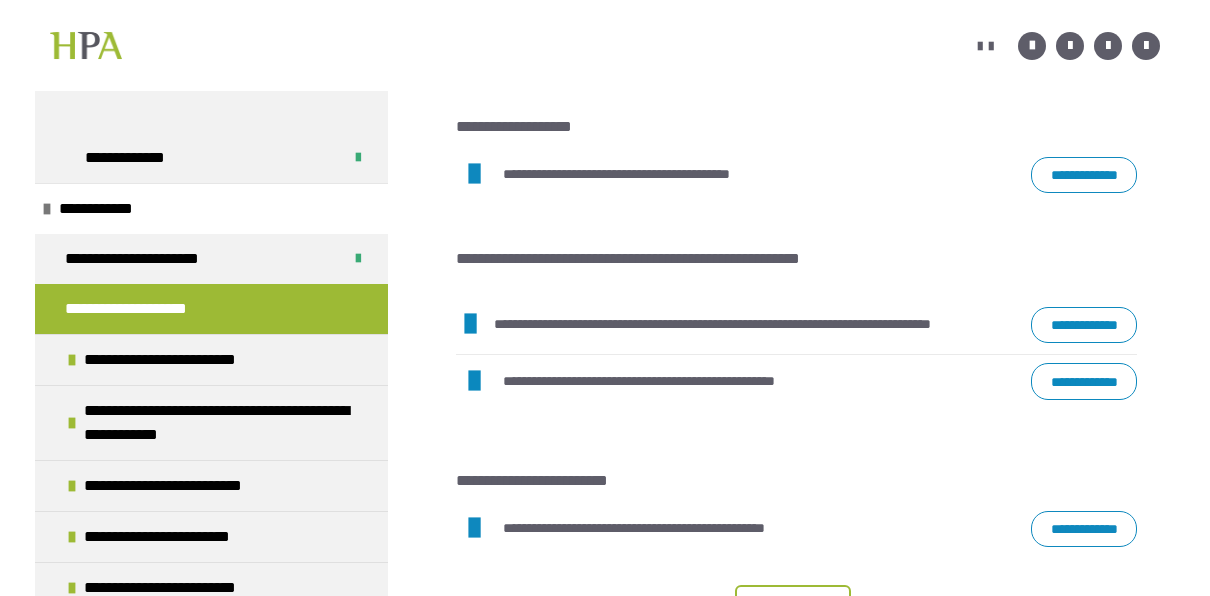 click on "**********" at bounding box center [1084, 325] 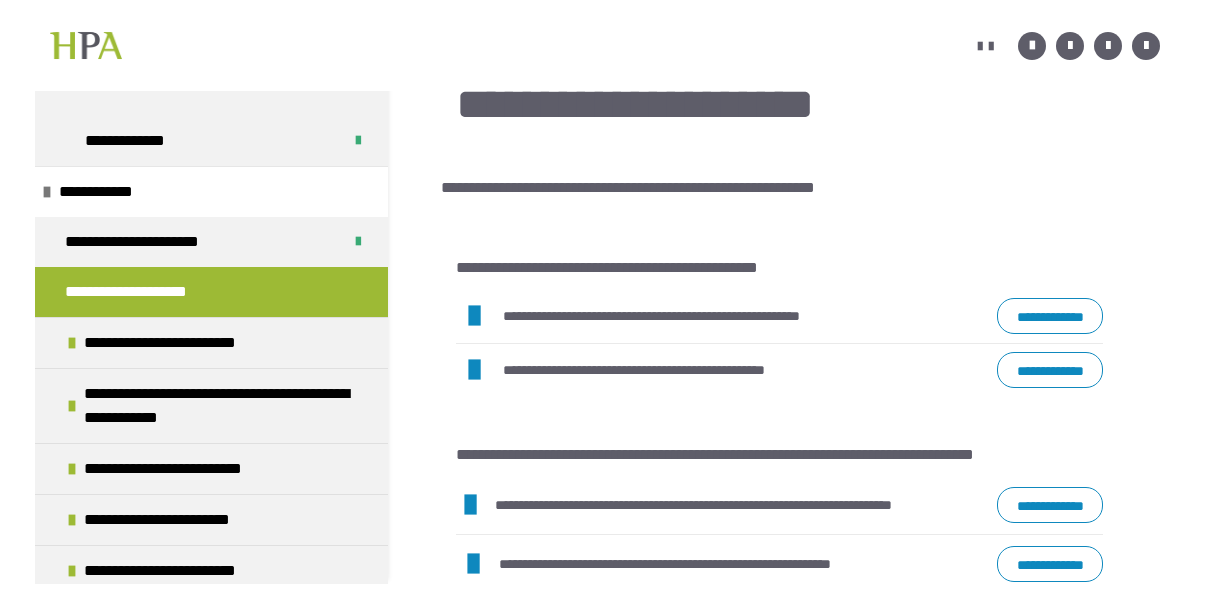 scroll, scrollTop: 2, scrollLeft: 0, axis: vertical 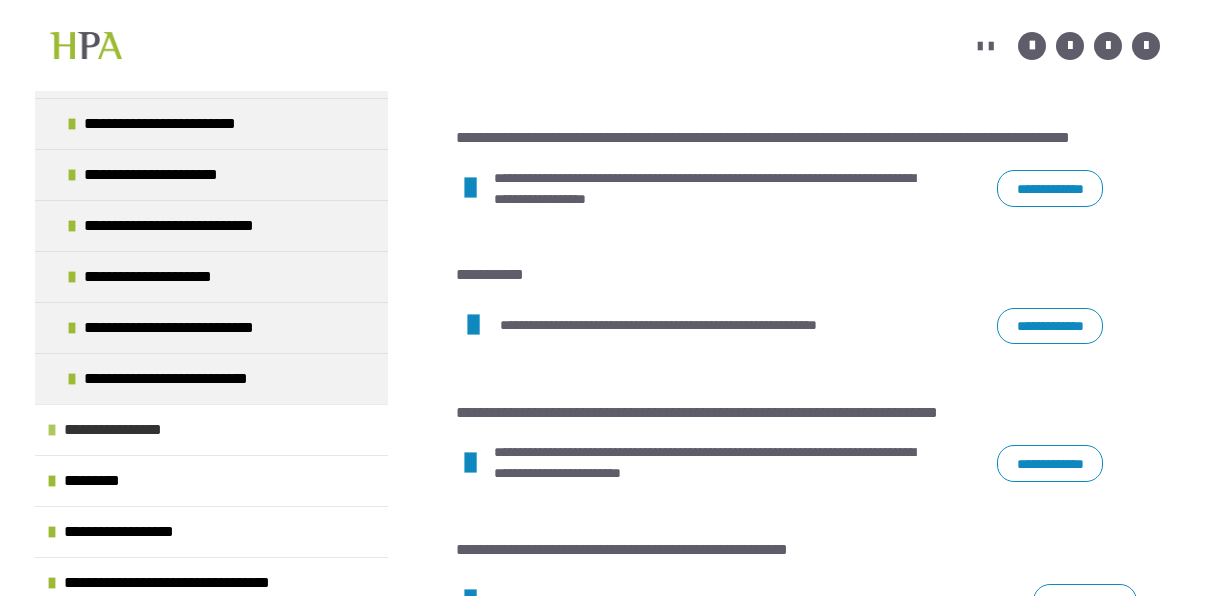 click at bounding box center [52, 430] 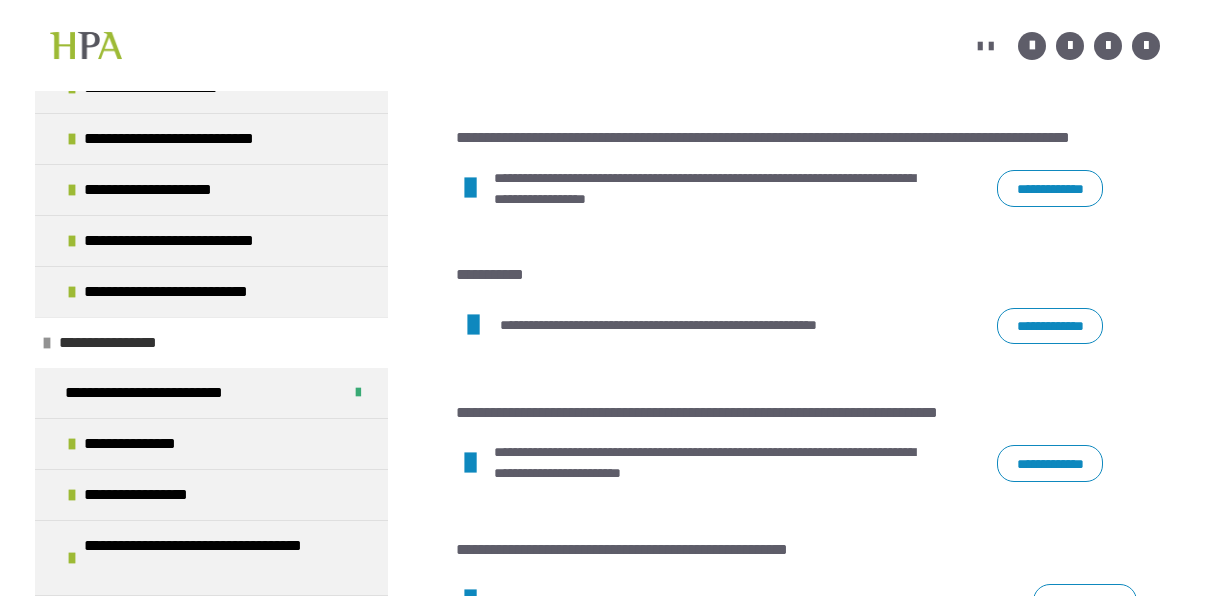 scroll, scrollTop: 1564, scrollLeft: 0, axis: vertical 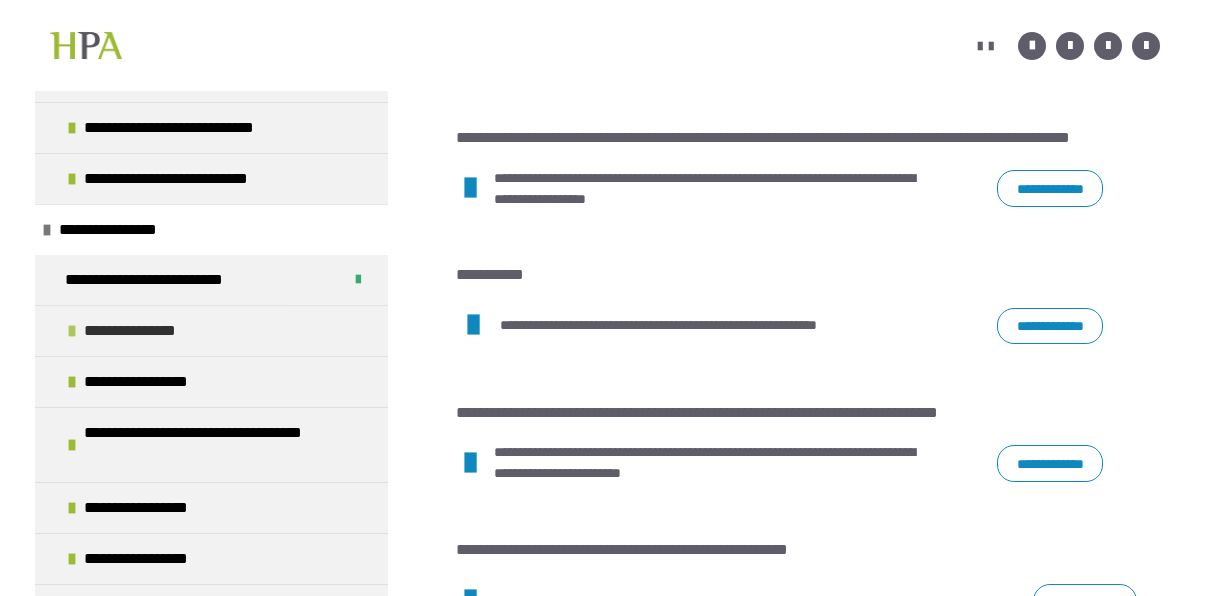 click at bounding box center [72, 331] 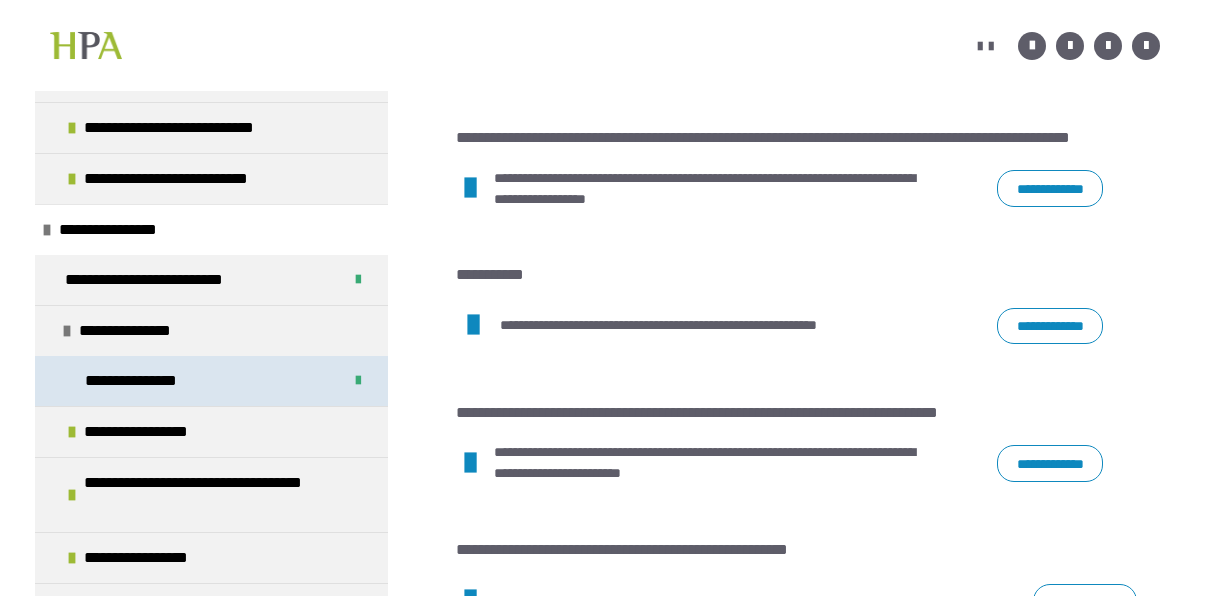 click on "**********" at bounding box center [145, 381] 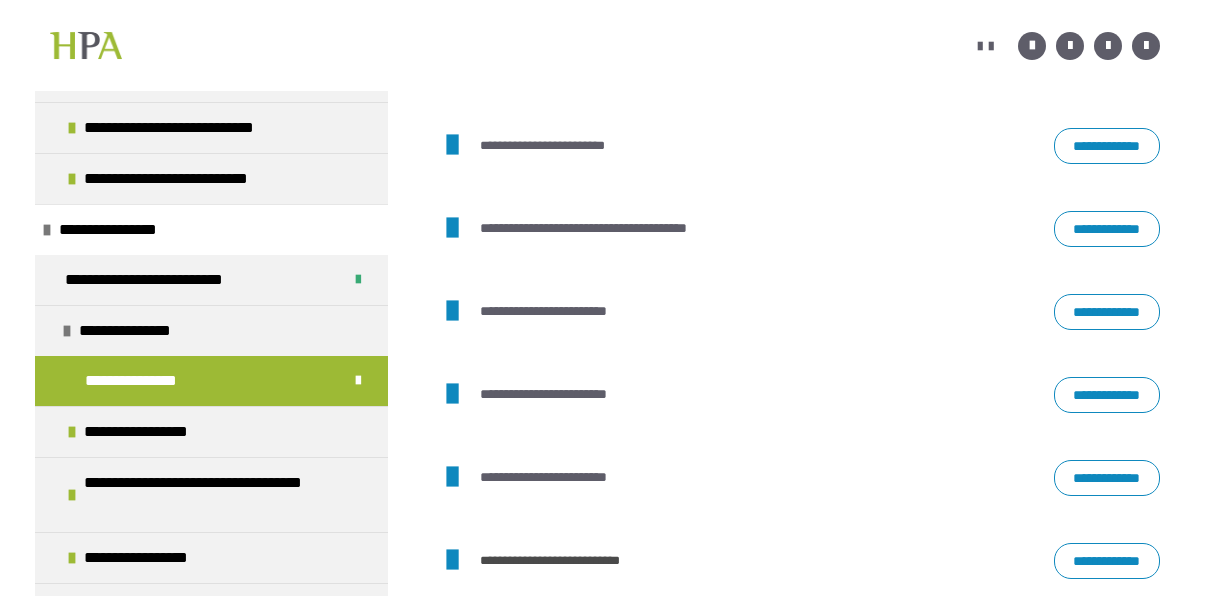 scroll, scrollTop: 1052, scrollLeft: 0, axis: vertical 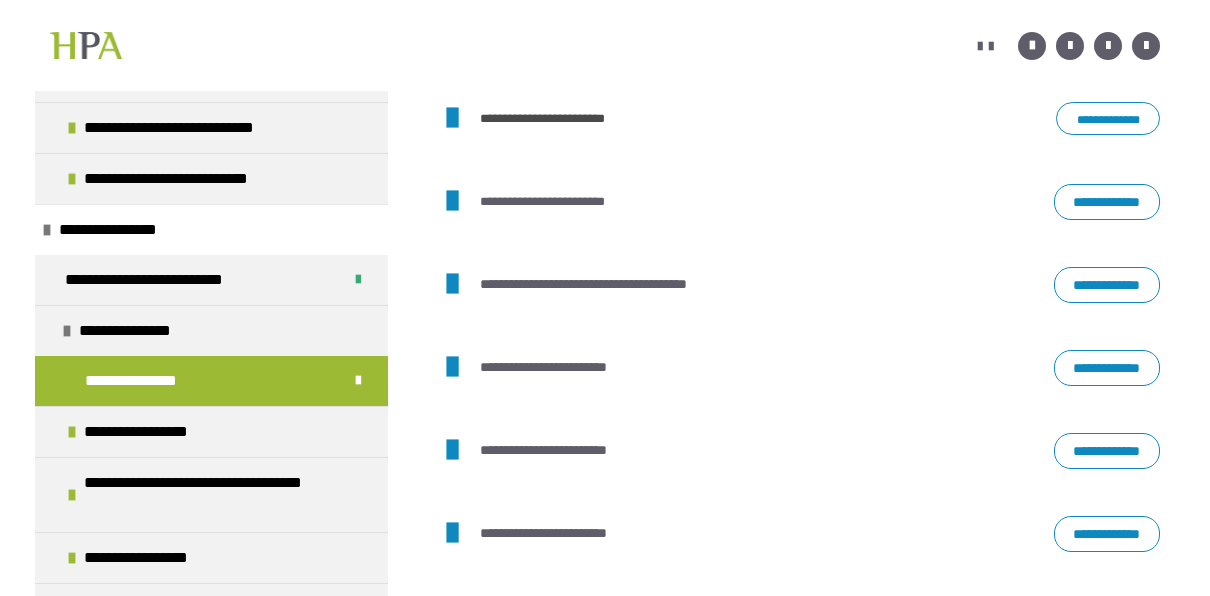 click on "**********" at bounding box center [1107, 368] 